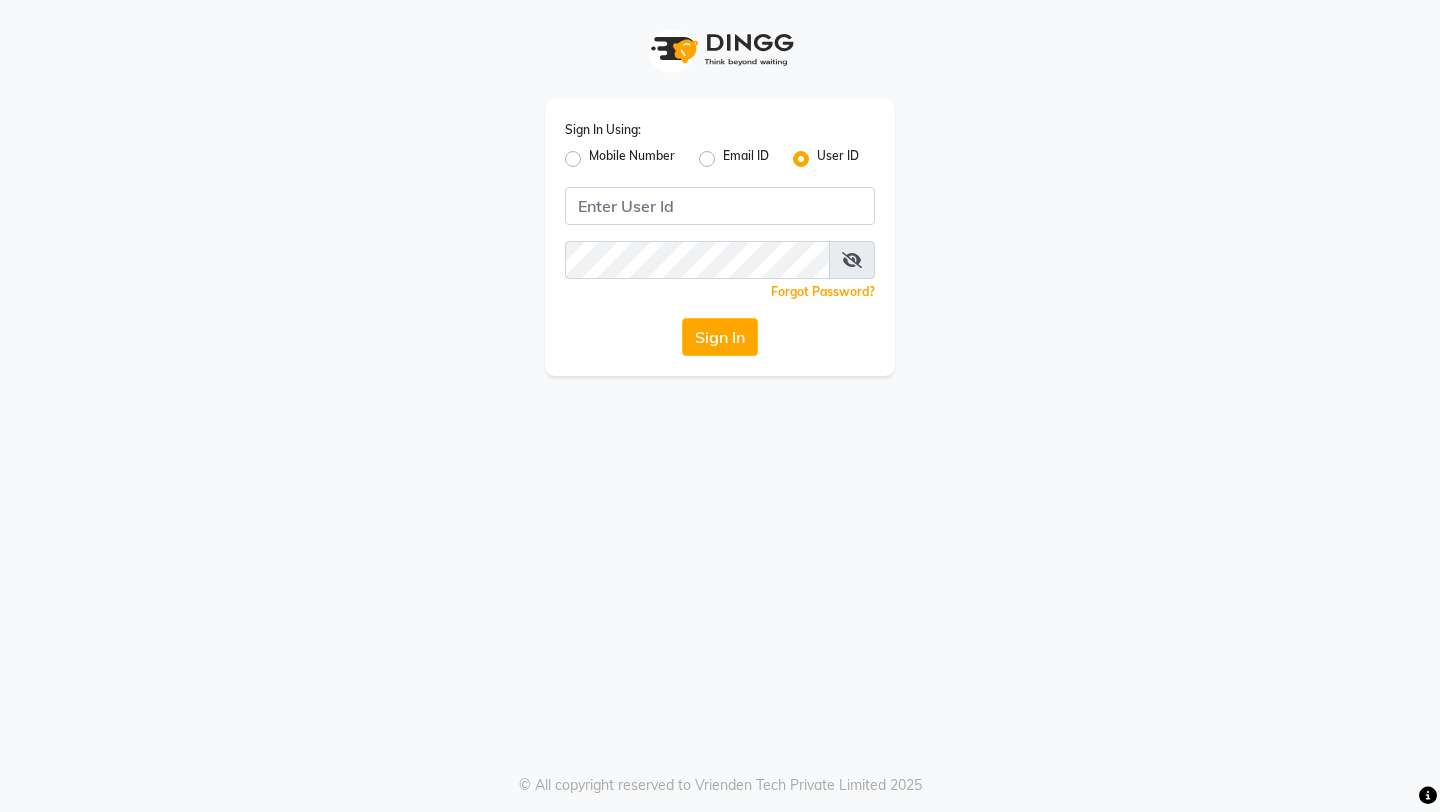 scroll, scrollTop: 0, scrollLeft: 0, axis: both 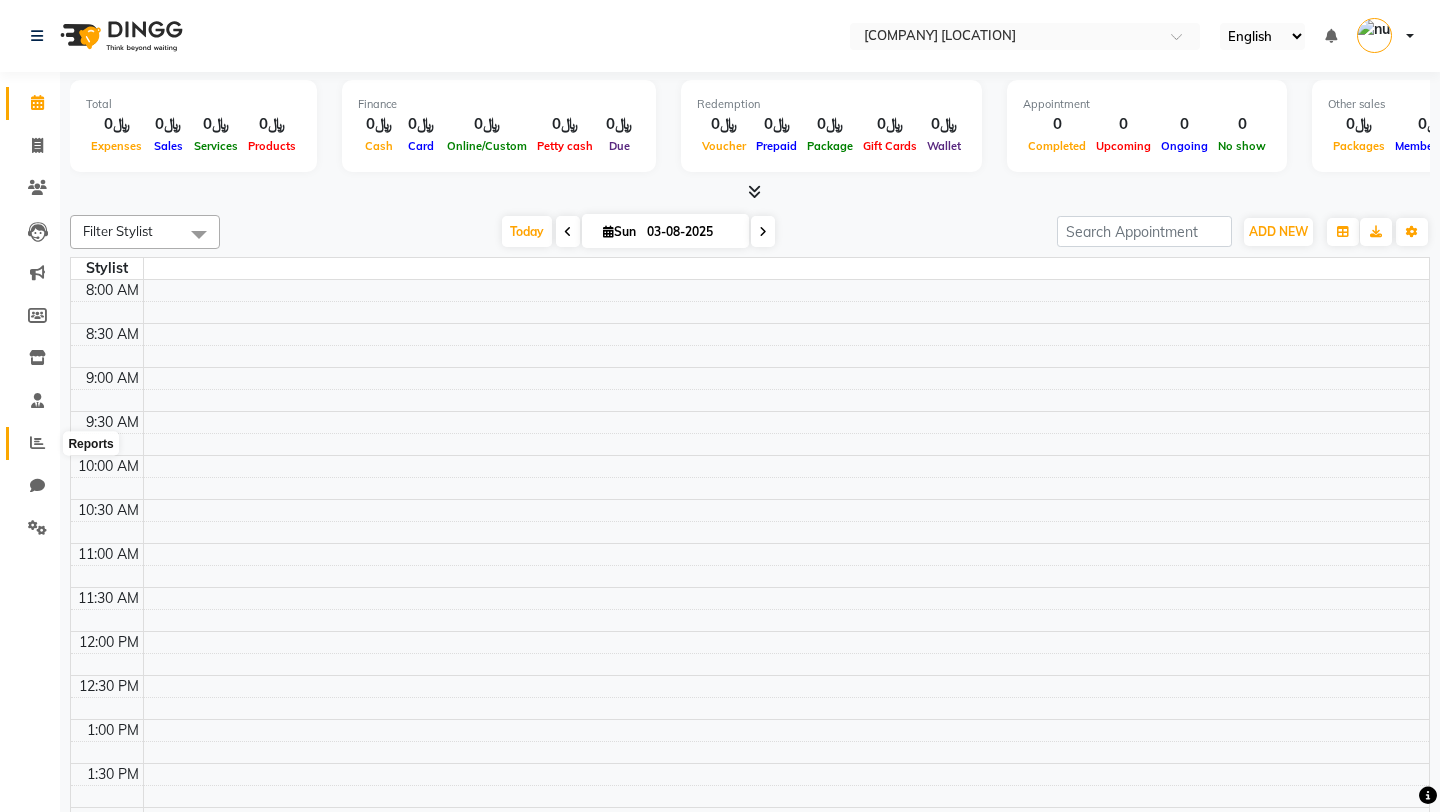 click 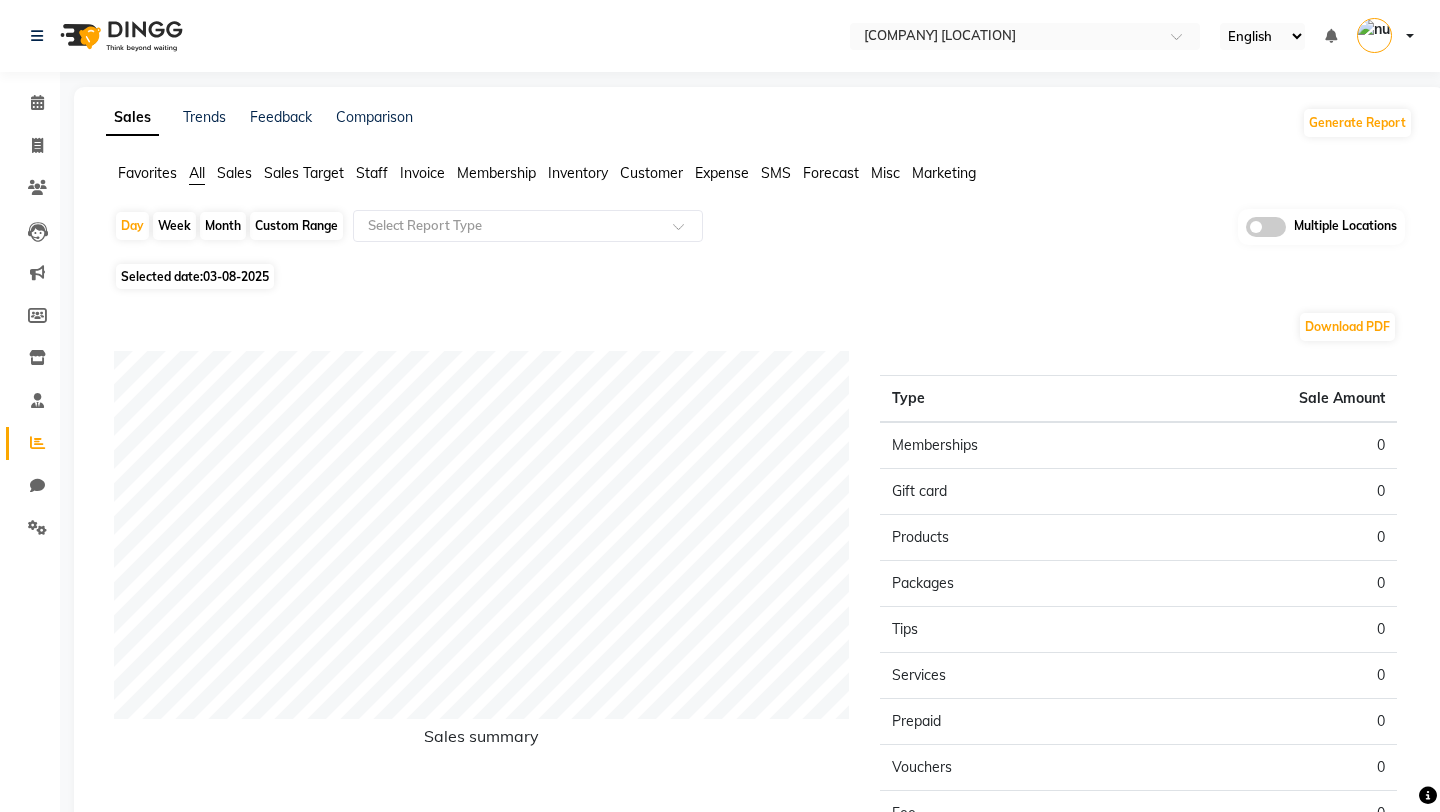 click on "Inventory" 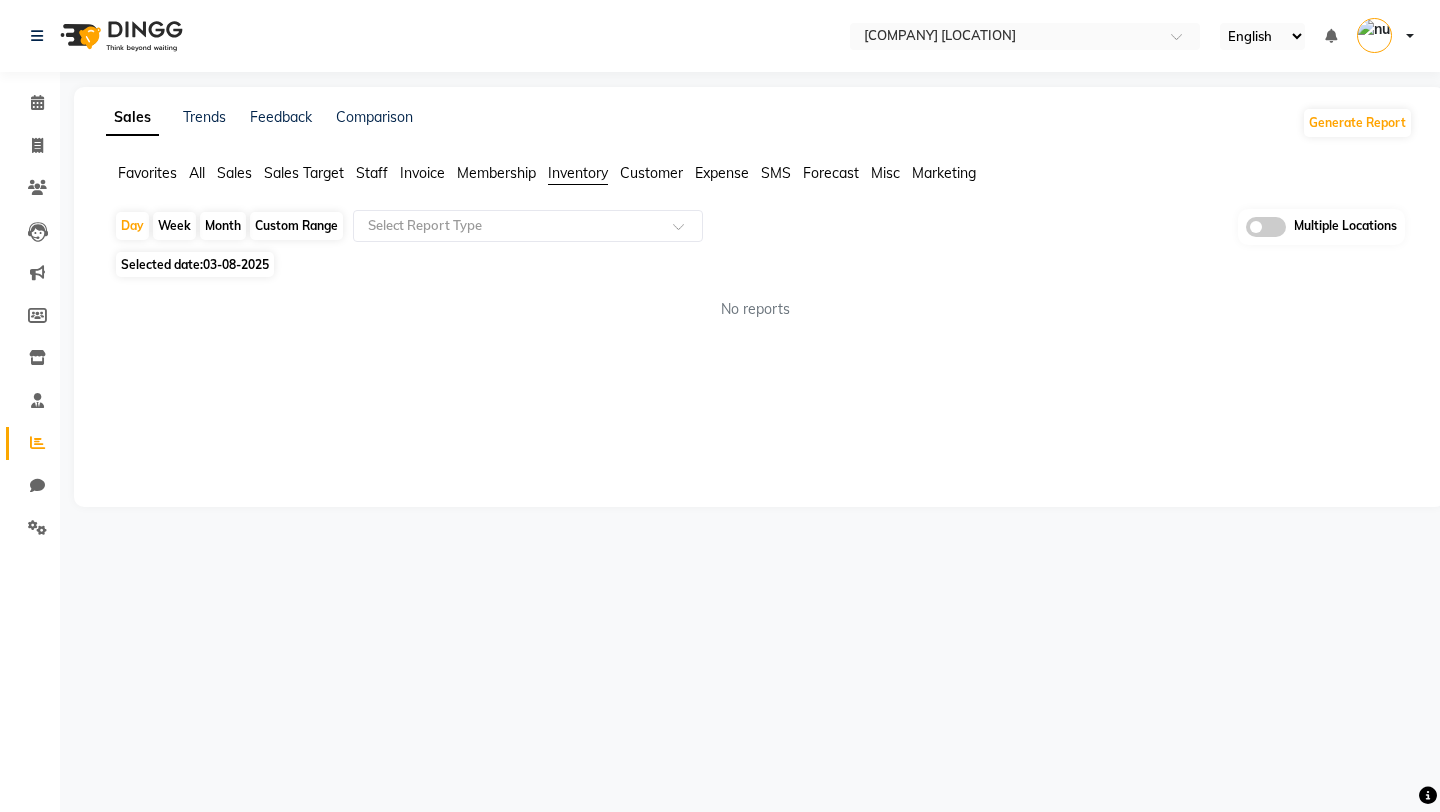 click on "Select Report Type" 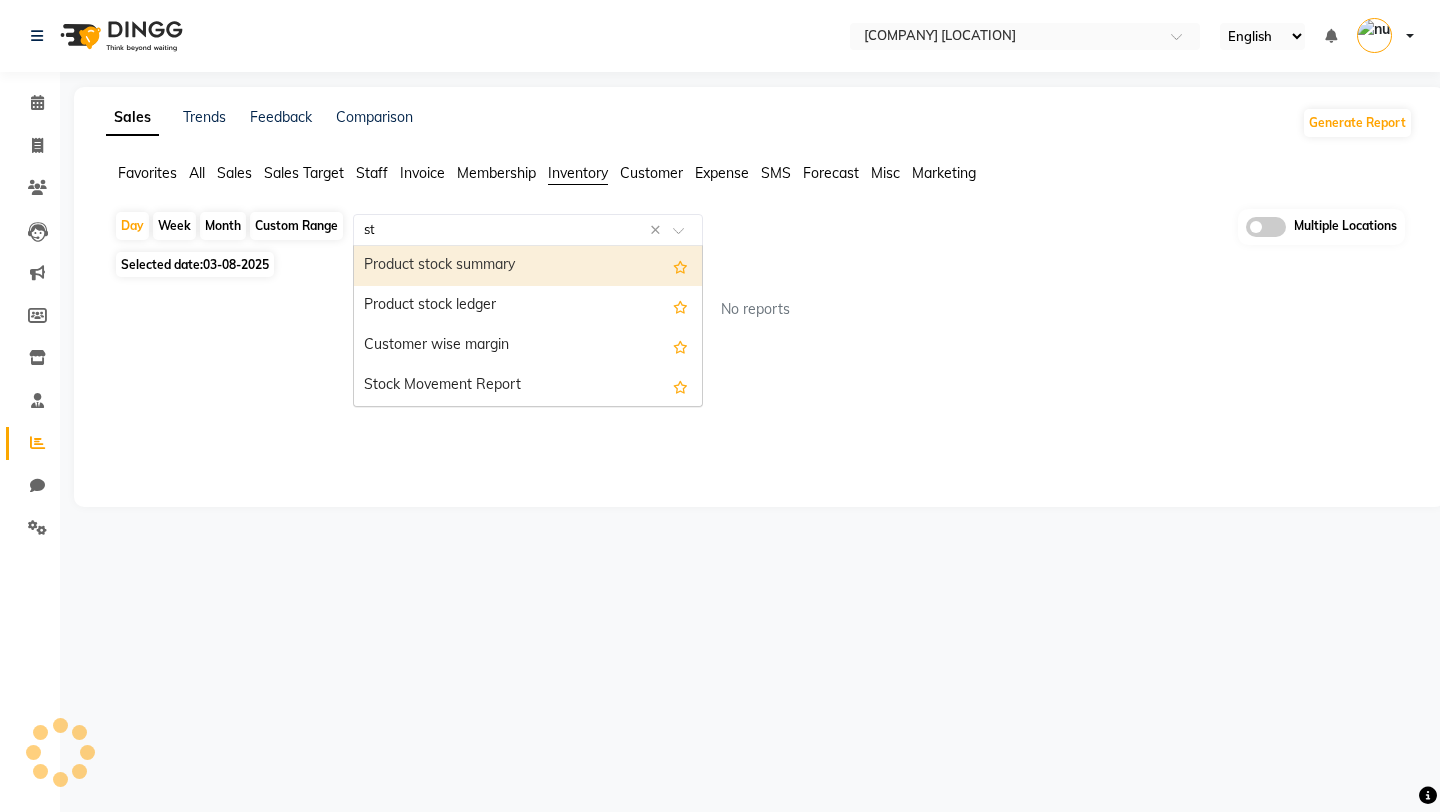 type on "sto" 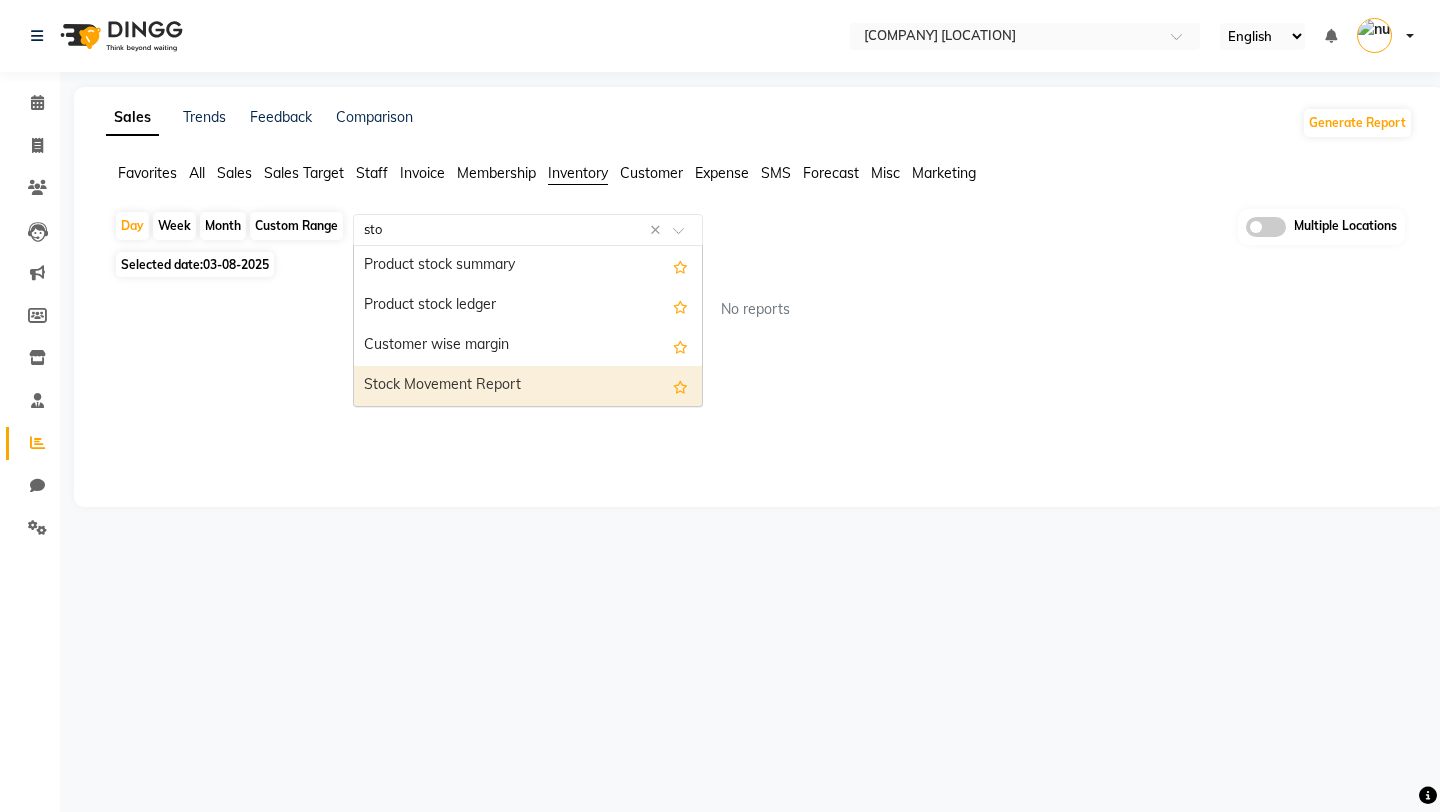 click on "Stock Movement Report" at bounding box center (528, 386) 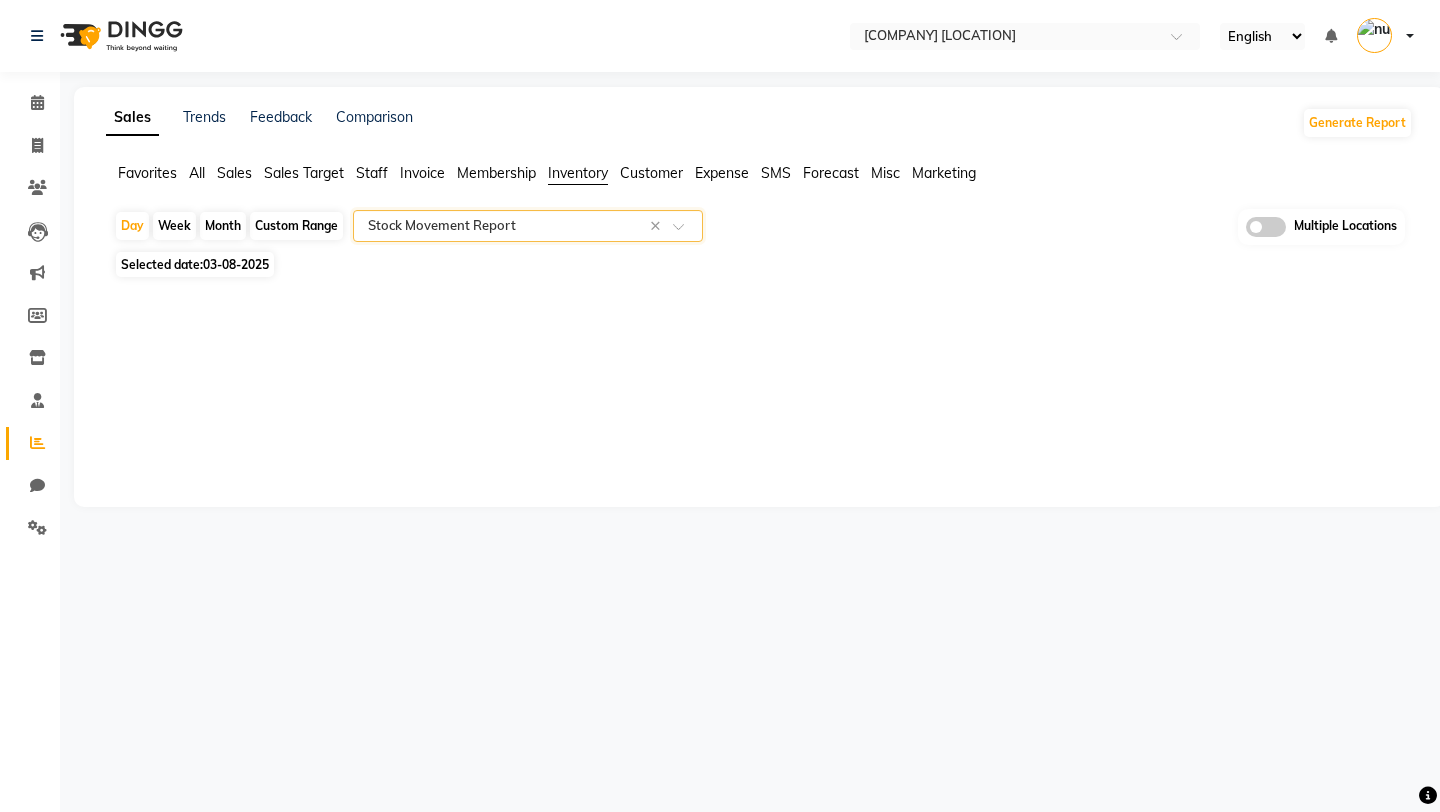 select on "full_report" 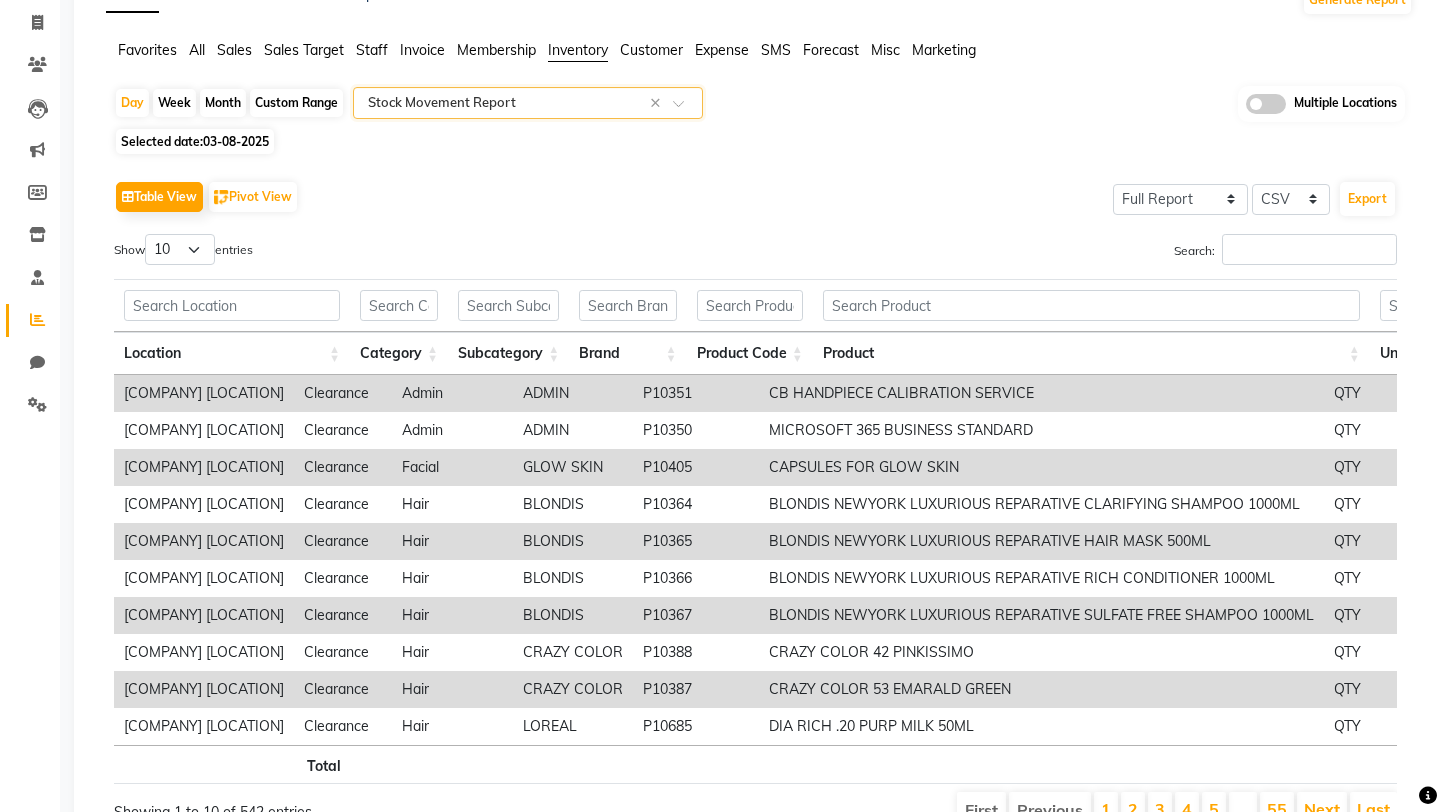 scroll, scrollTop: 0, scrollLeft: 0, axis: both 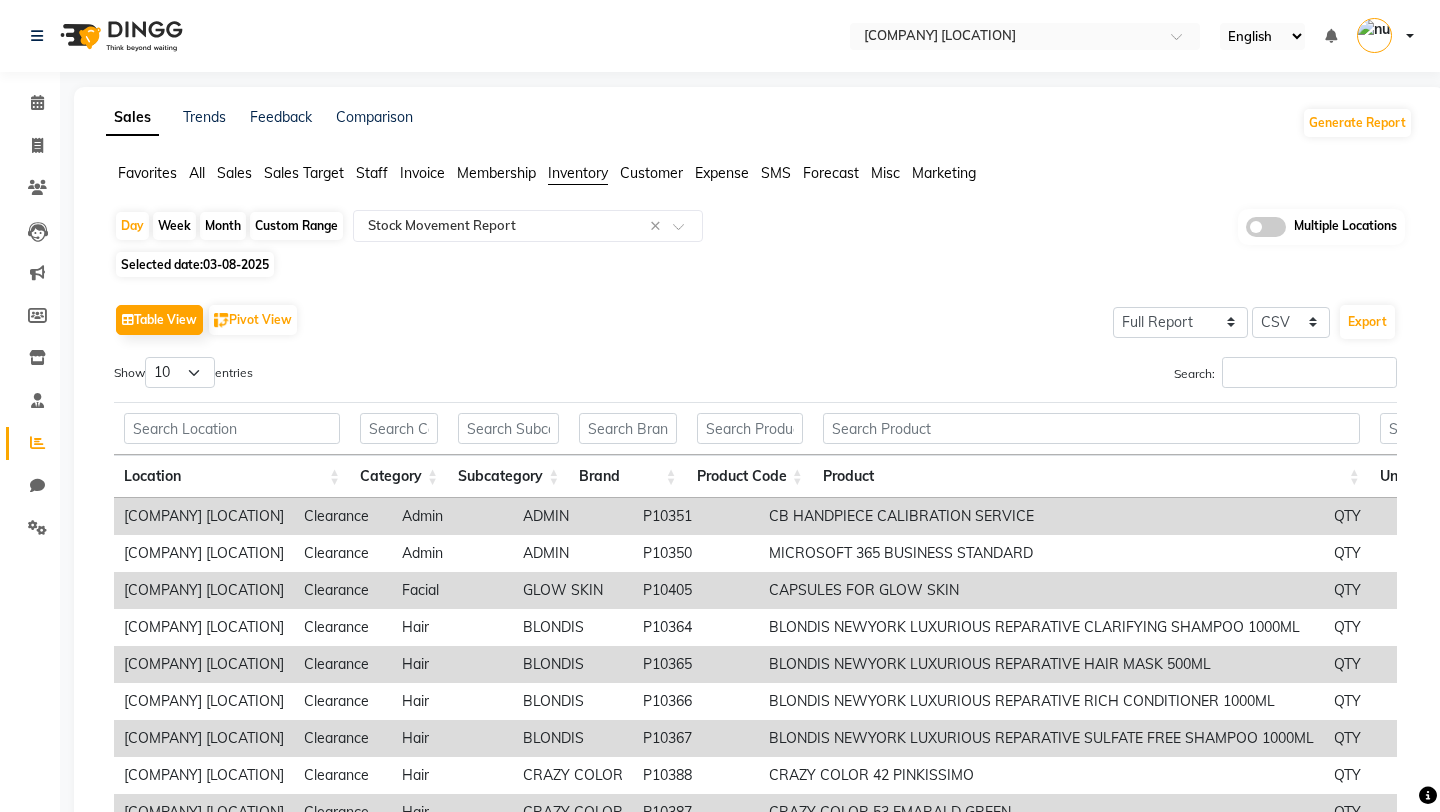 click on "Multiple Locations" 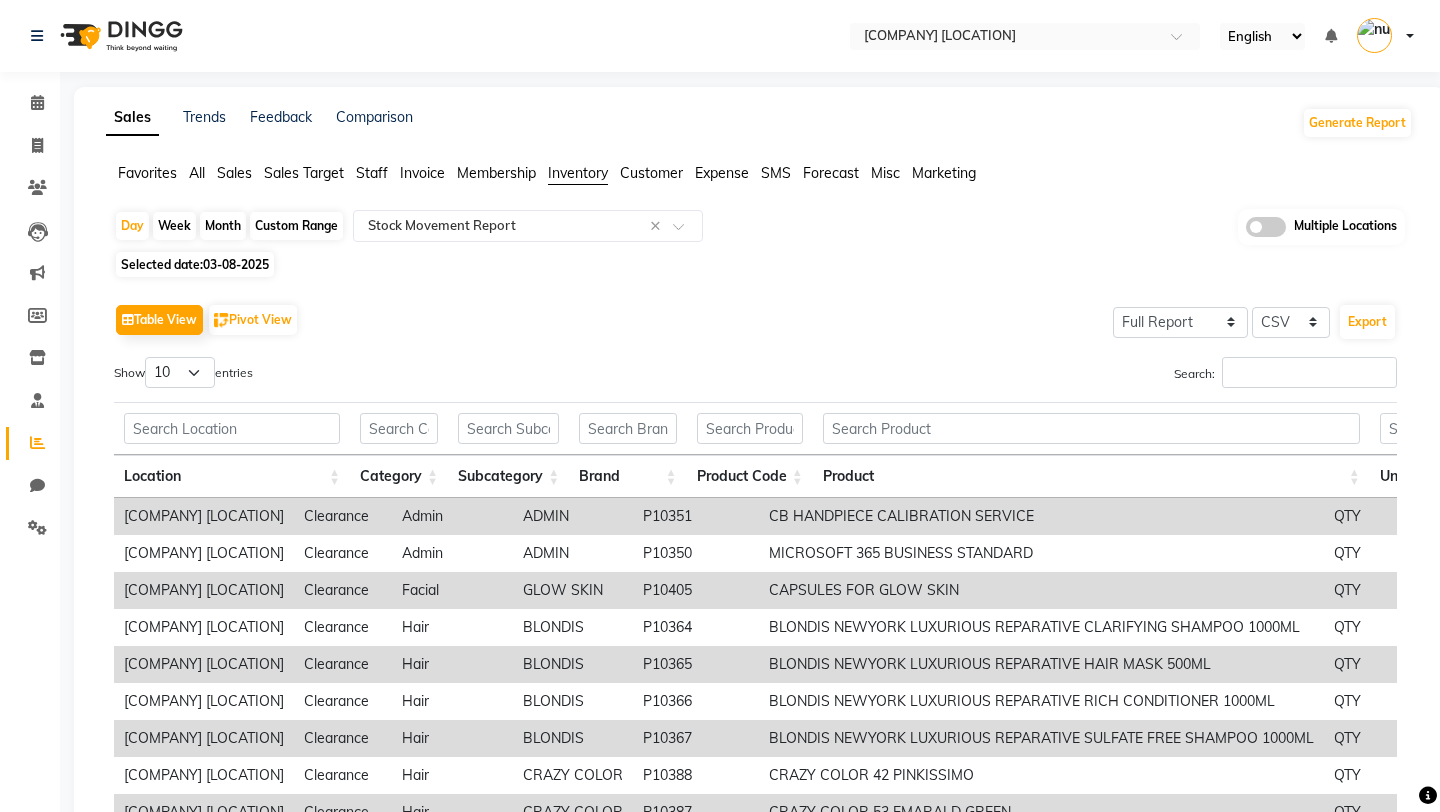 click 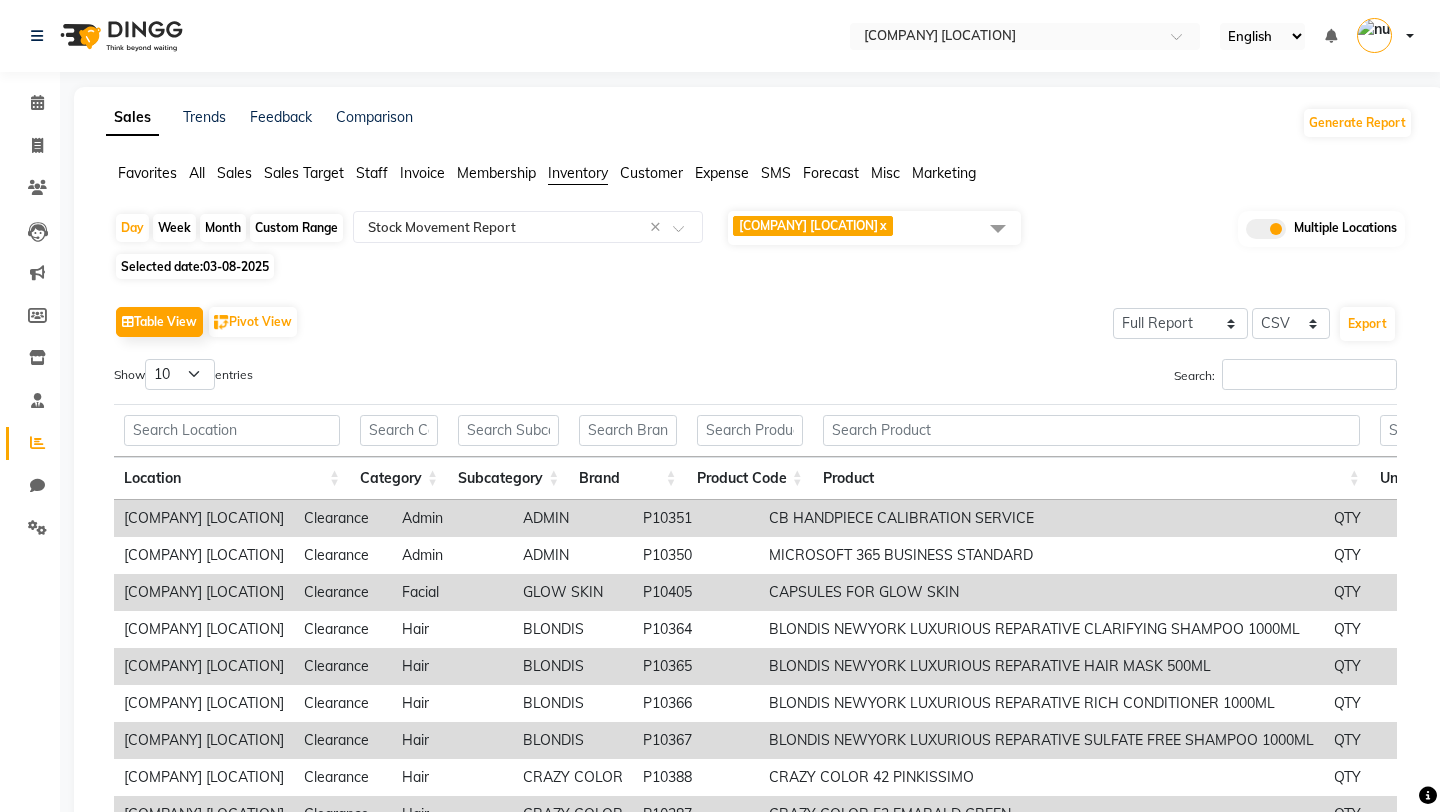 click 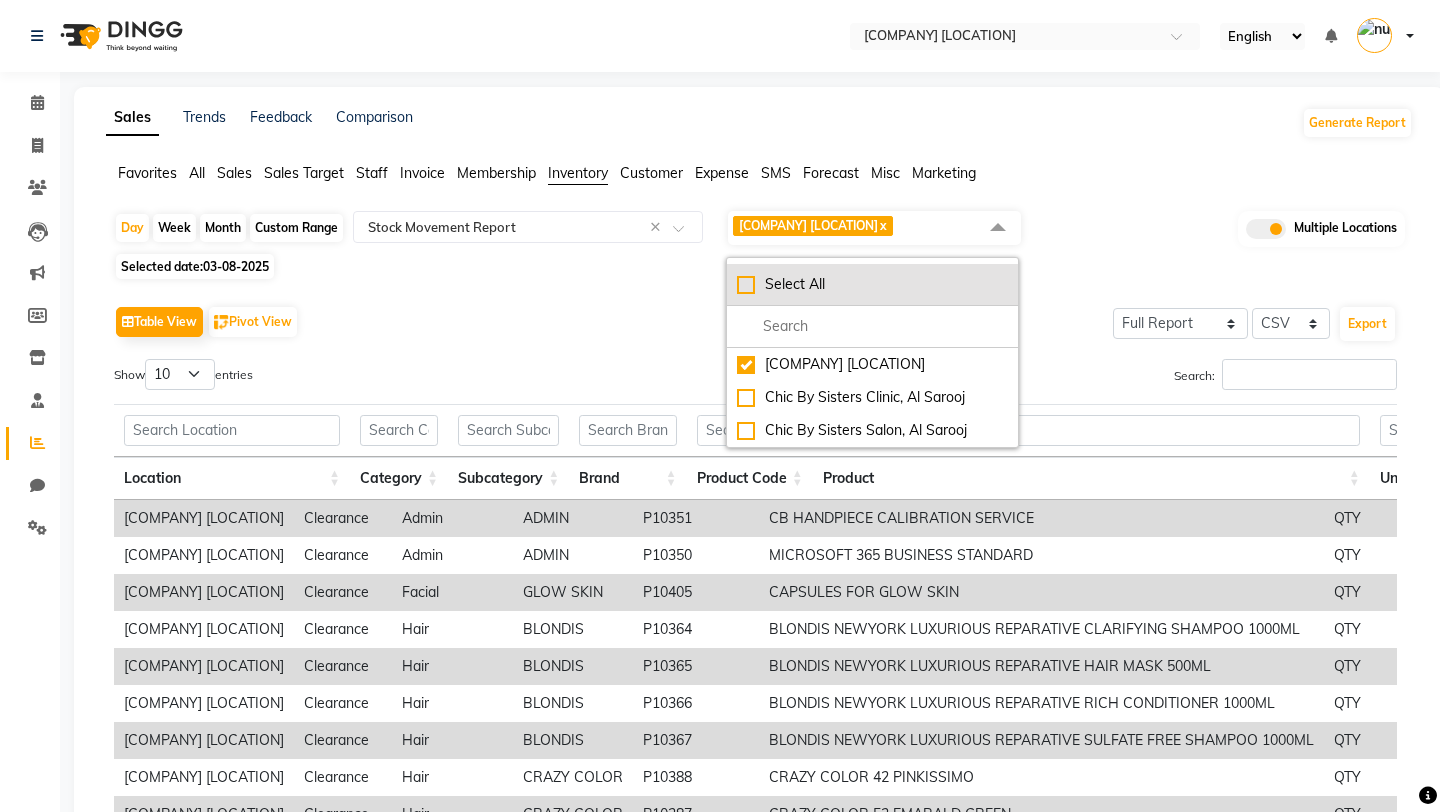 click on "Select All" 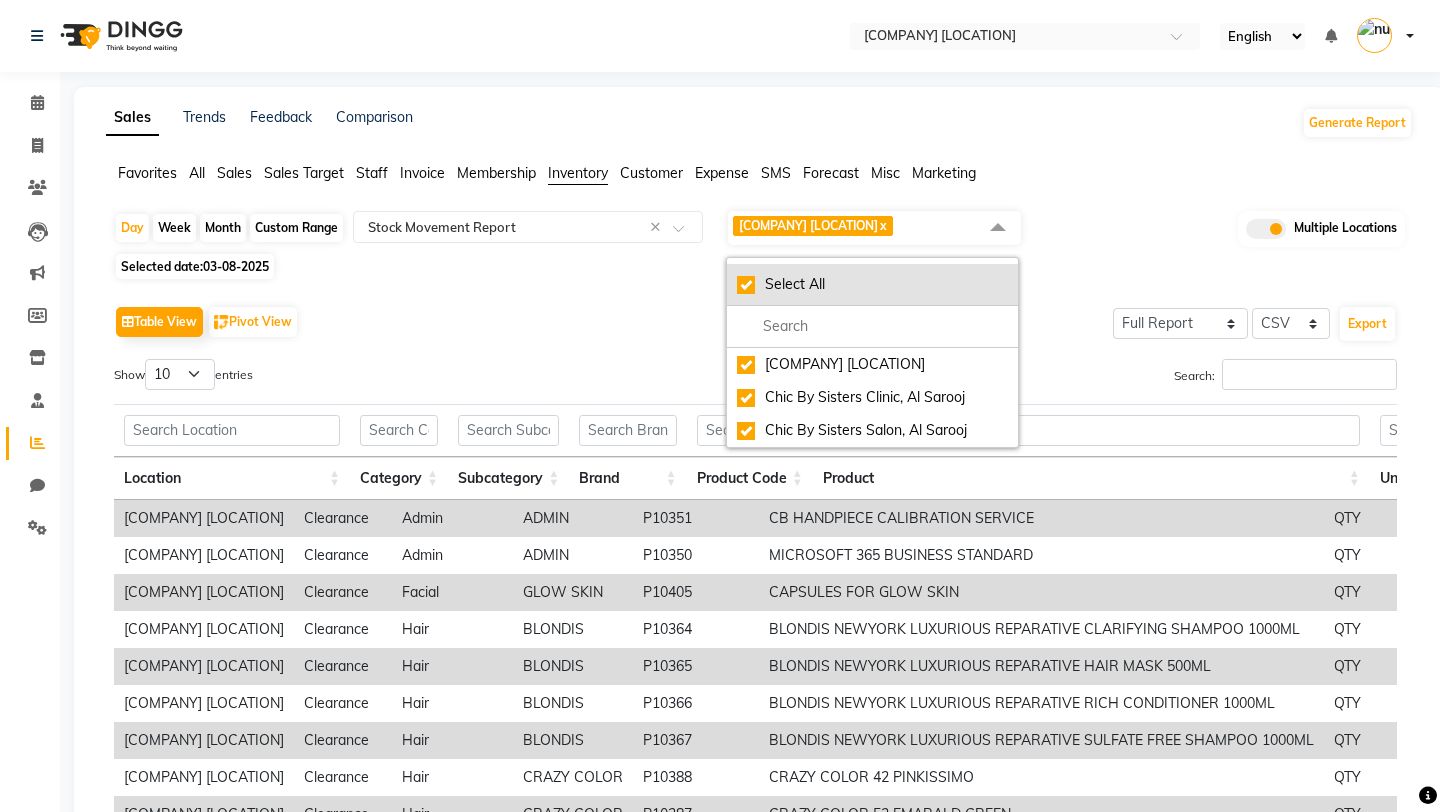 checkbox on "true" 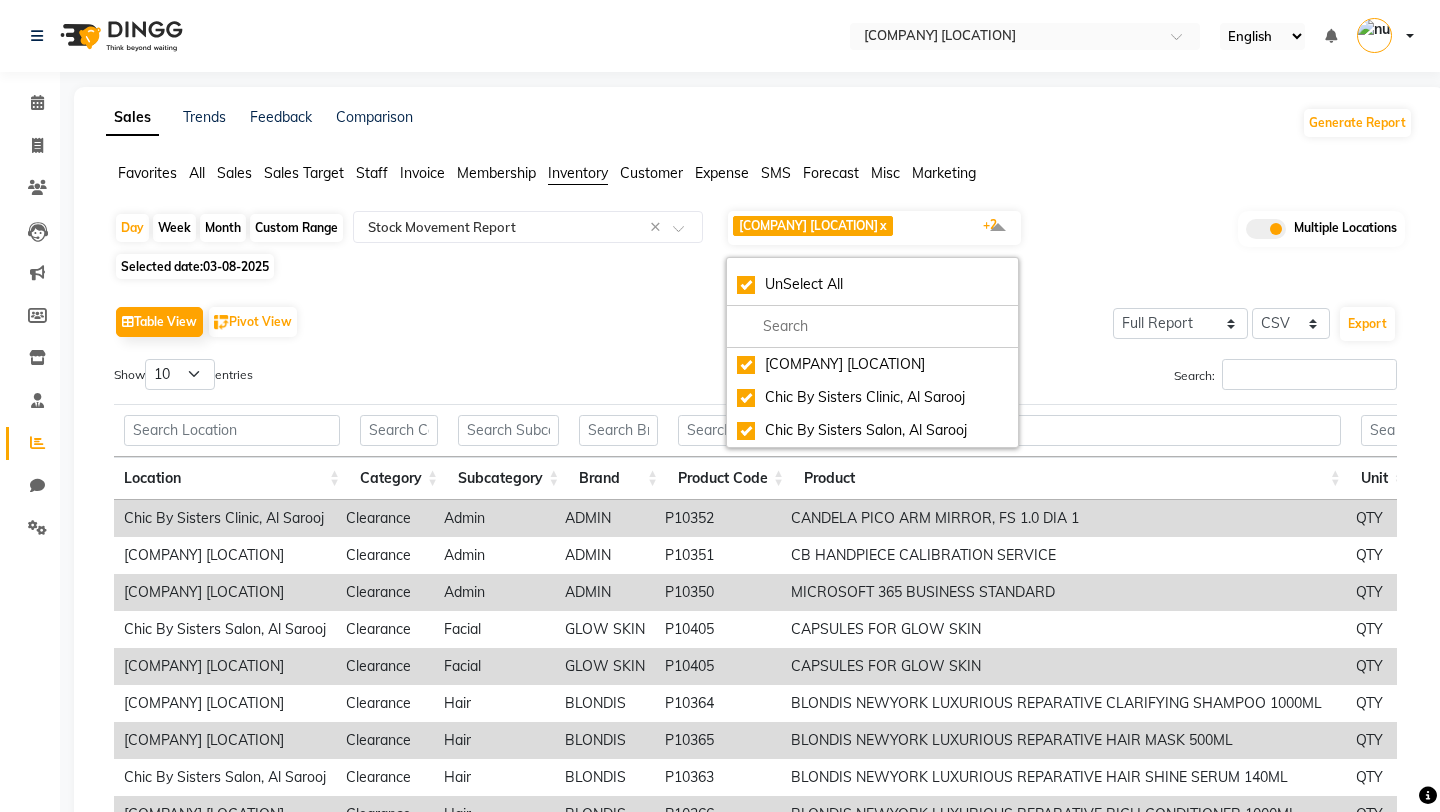 click on "Table View   Pivot View  Select Full Report Filtered Report Select CSV PDF  Export" 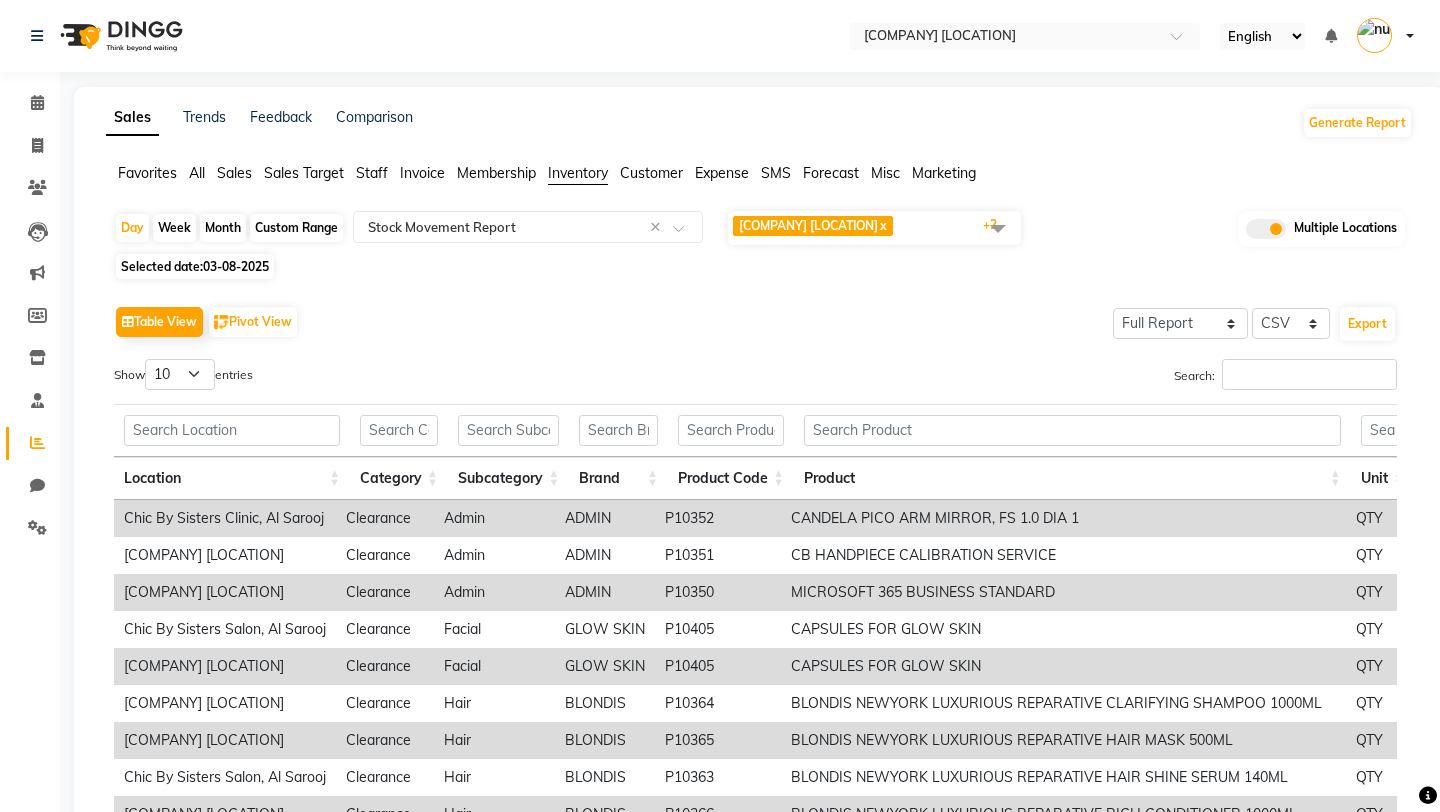 click on "Custom Range" 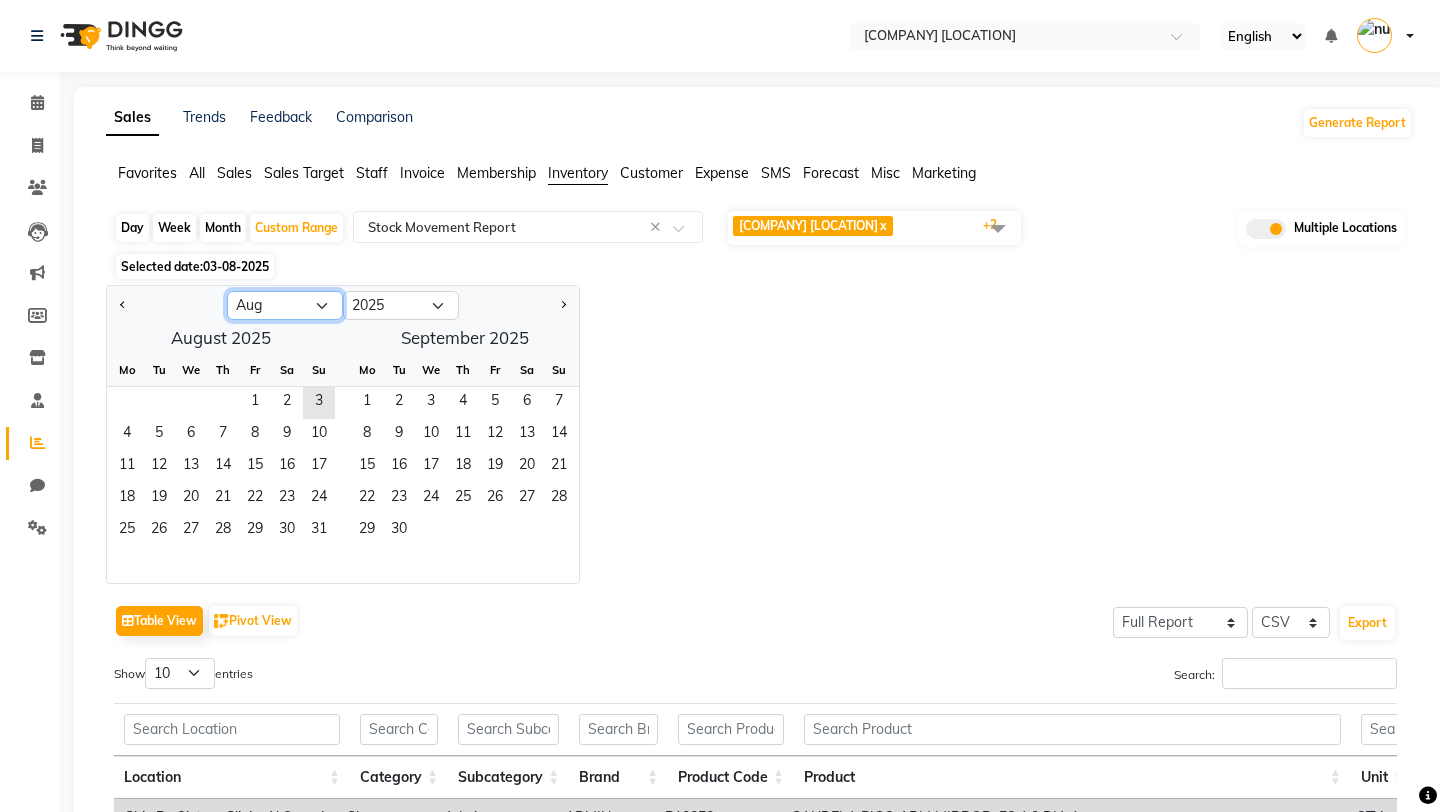 click on "Jan Feb Mar Apr May Jun Jul Aug Sep Oct Nov Dec" 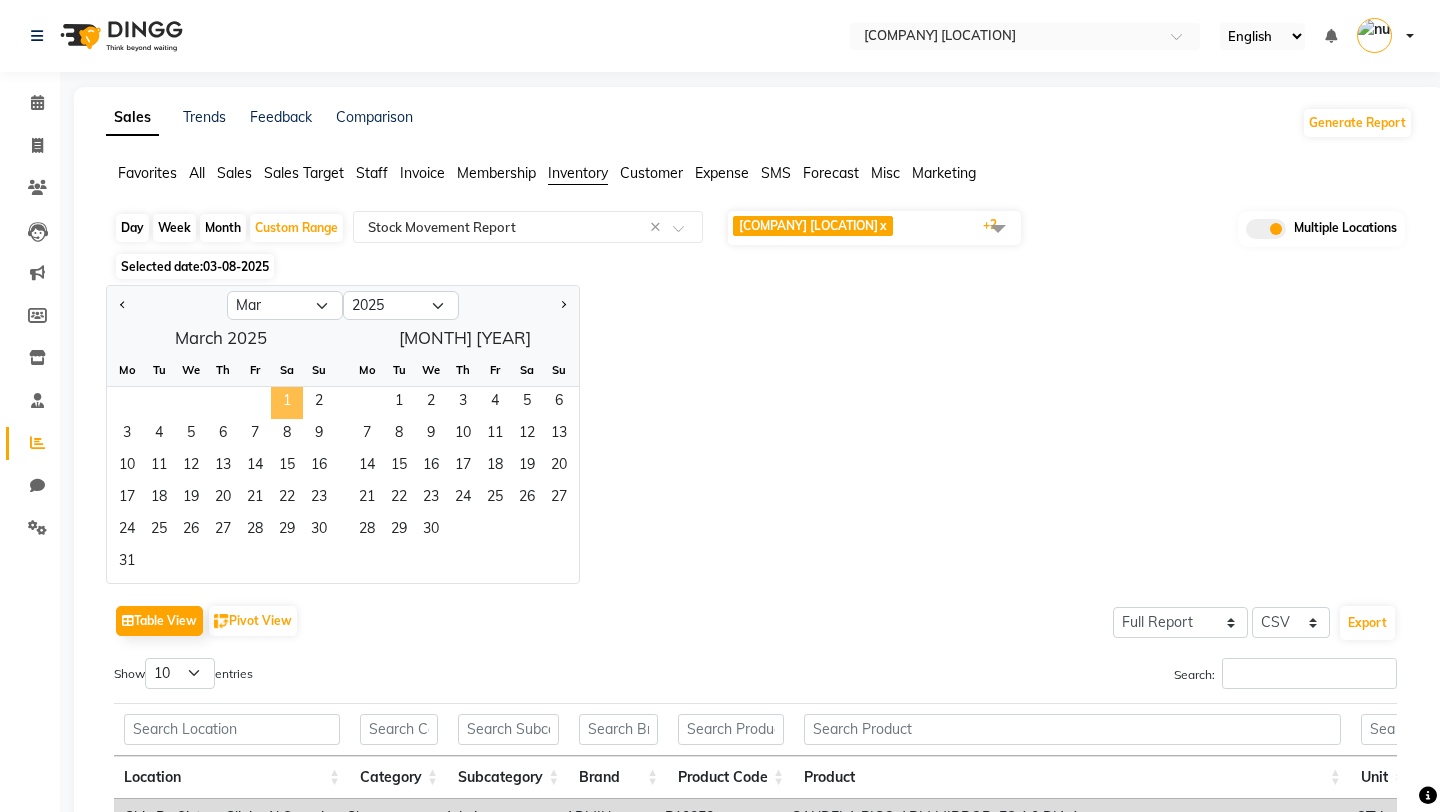 click on "1" 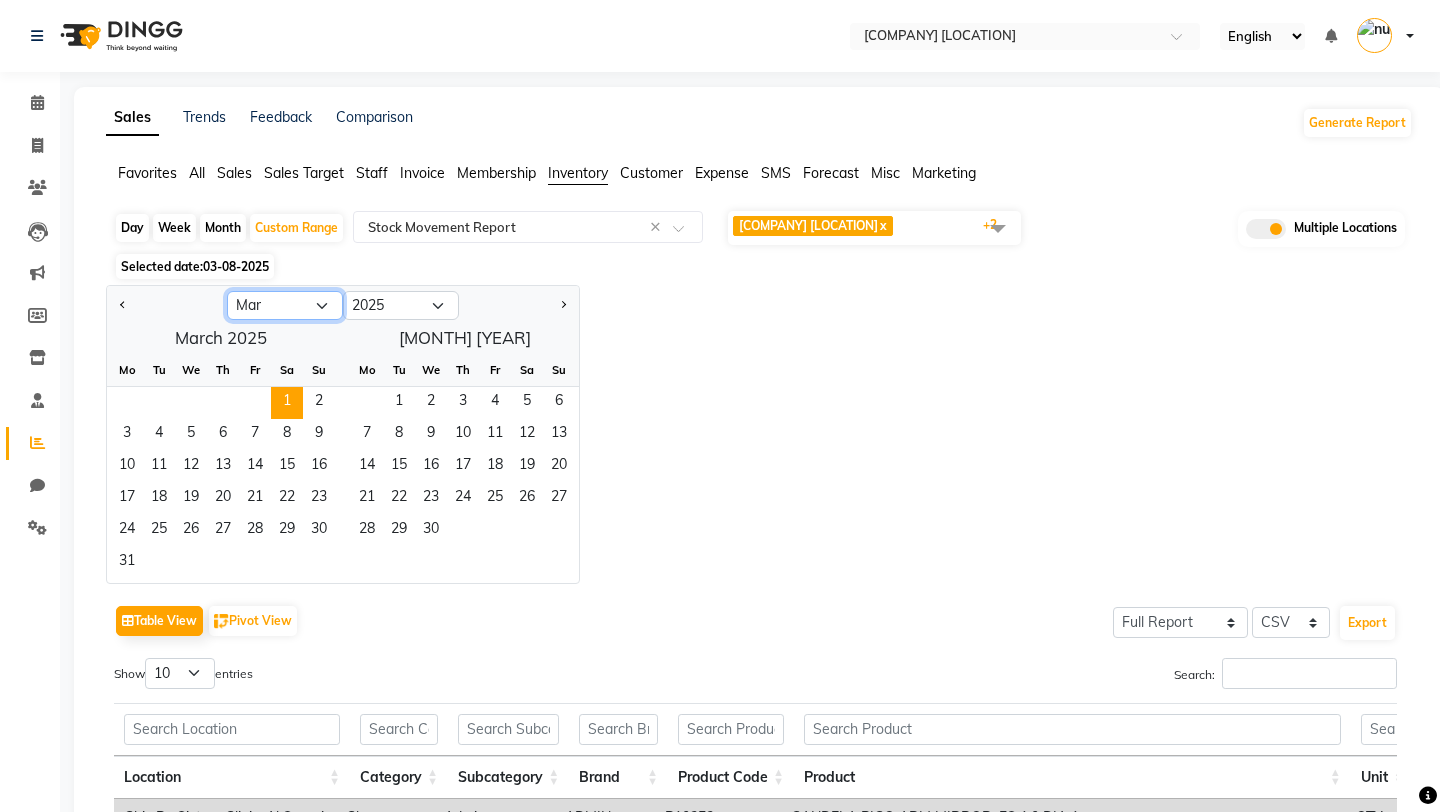 click on "Jan Feb Mar Apr May Jun Jul Aug Sep Oct Nov Dec" 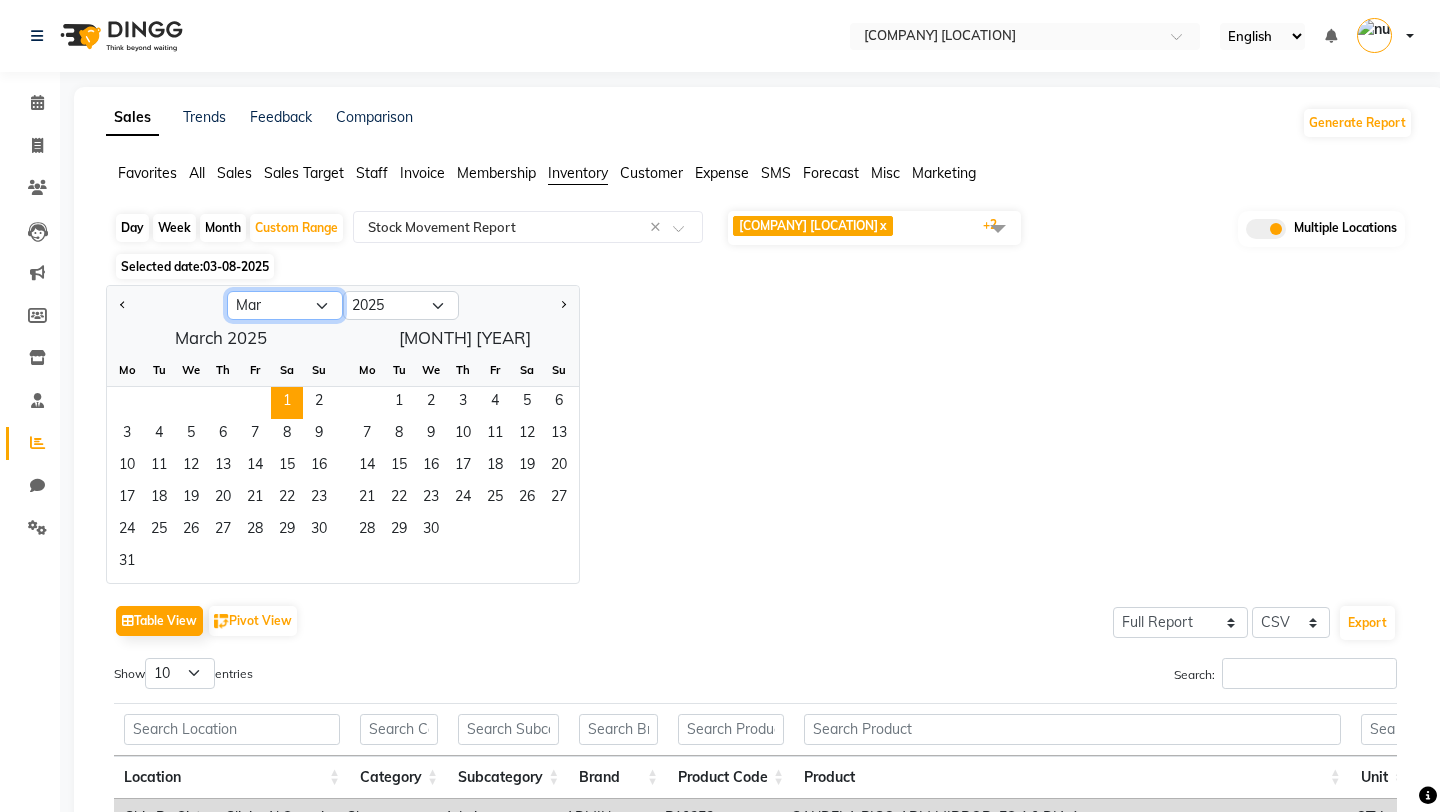select on "7" 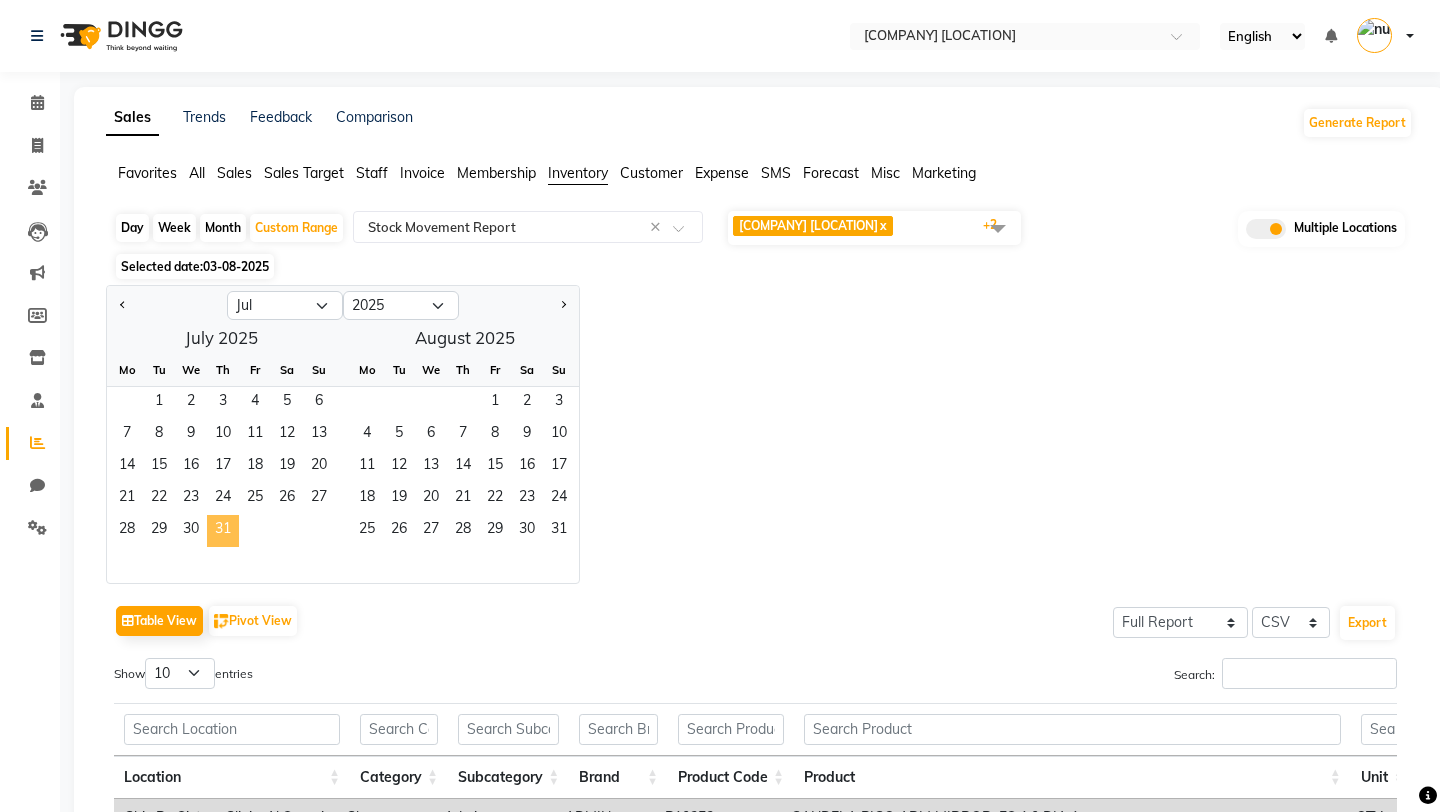 click on "31" 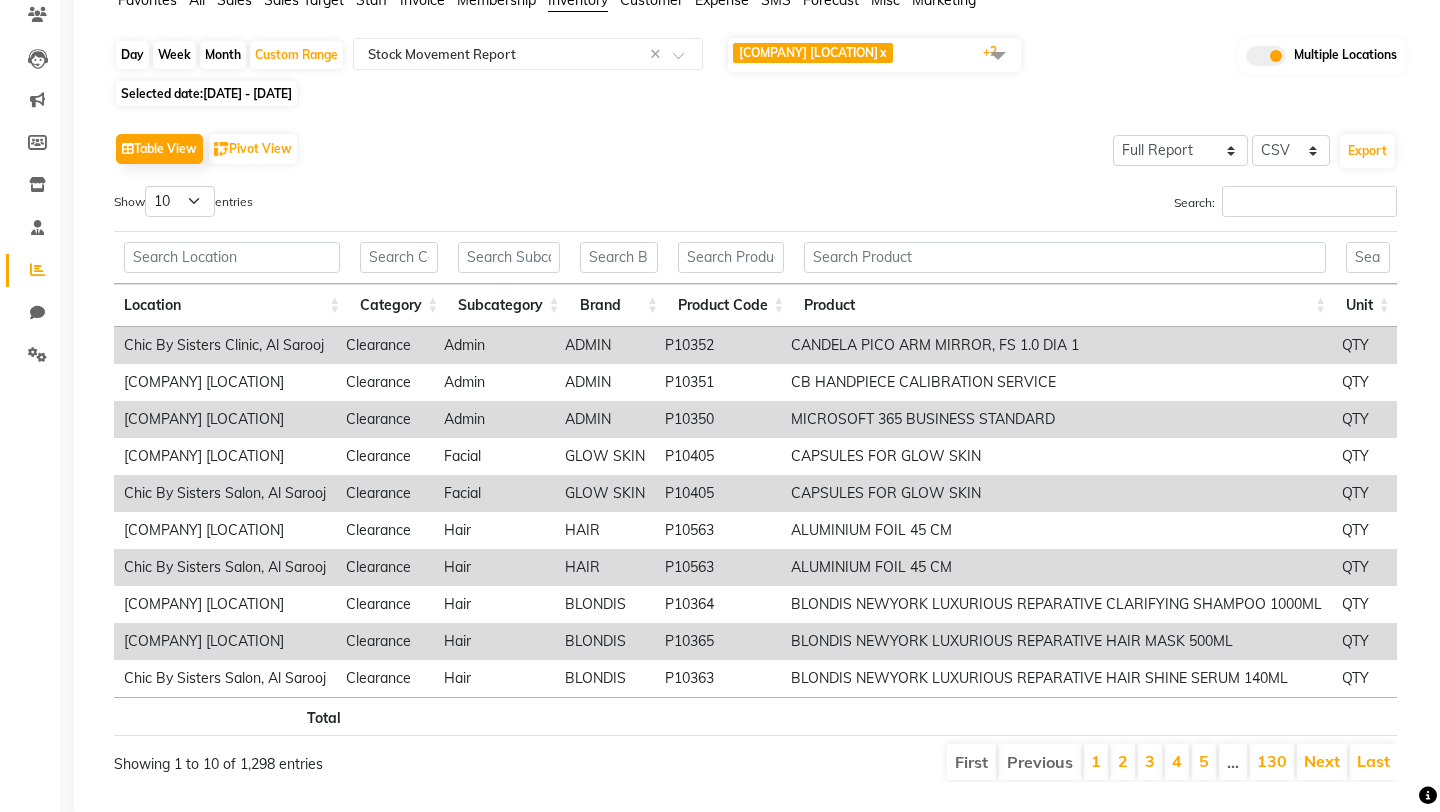 scroll, scrollTop: 208, scrollLeft: 0, axis: vertical 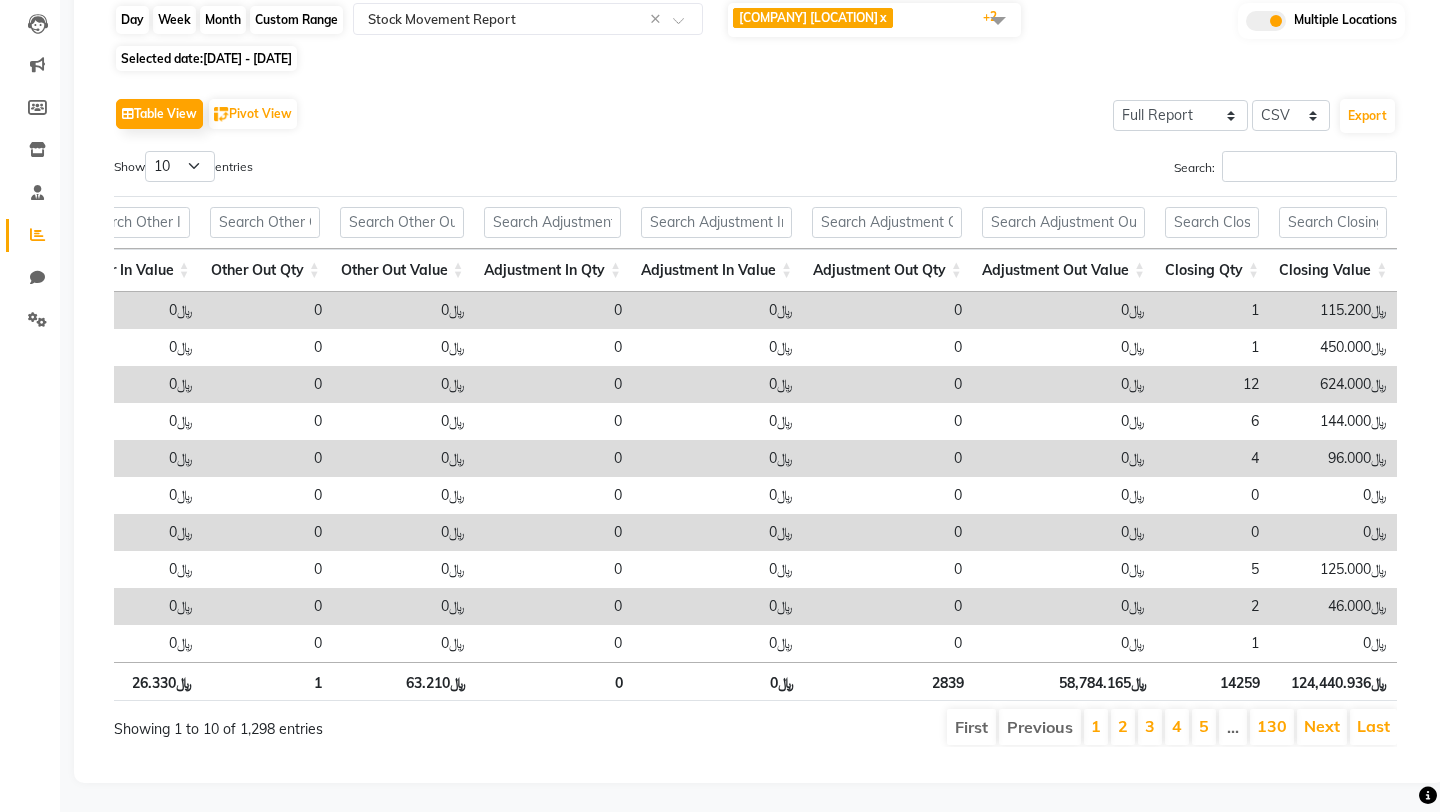 click on "Custom Range" 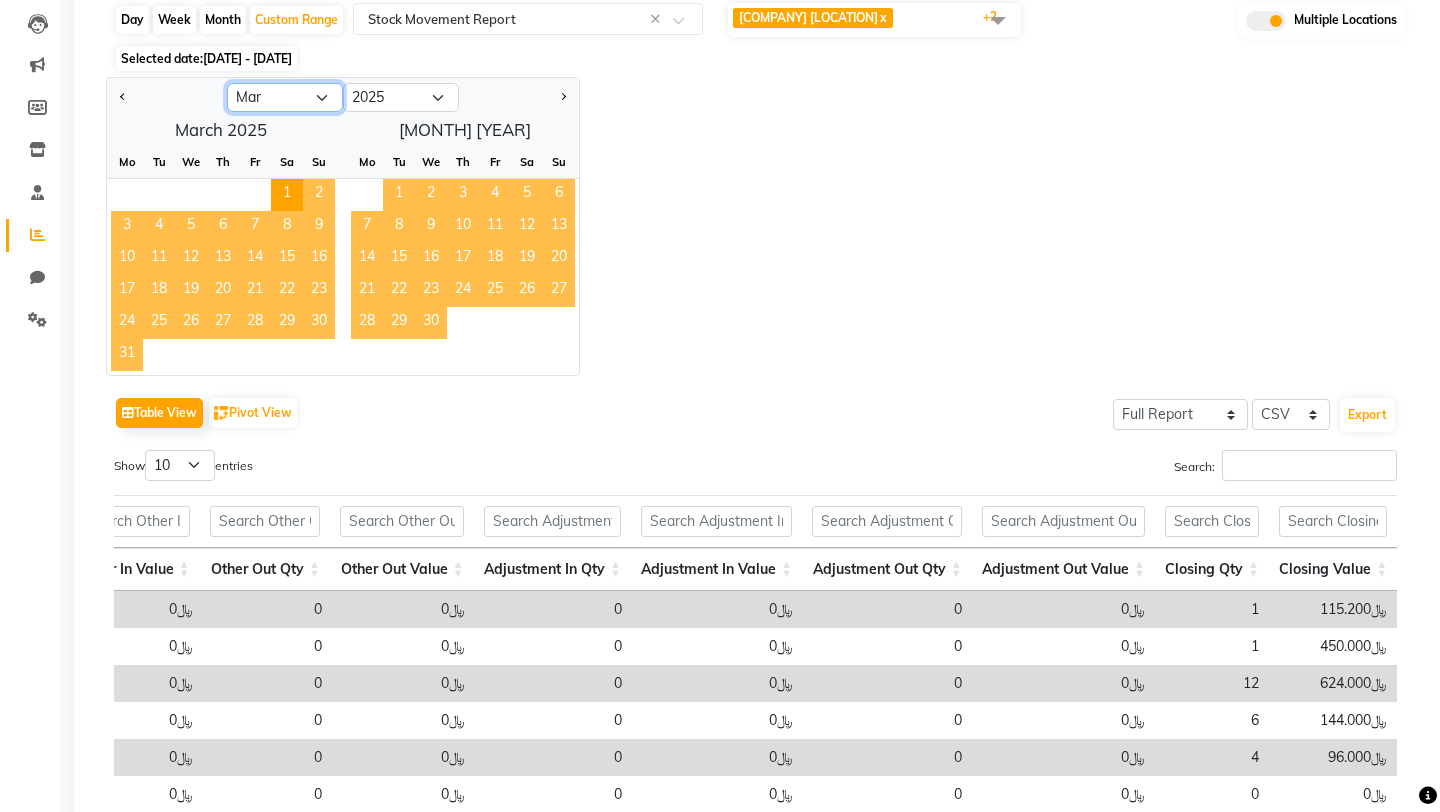click on "Jan Feb Mar Apr May Jun Jul Aug Sep Oct Nov Dec" 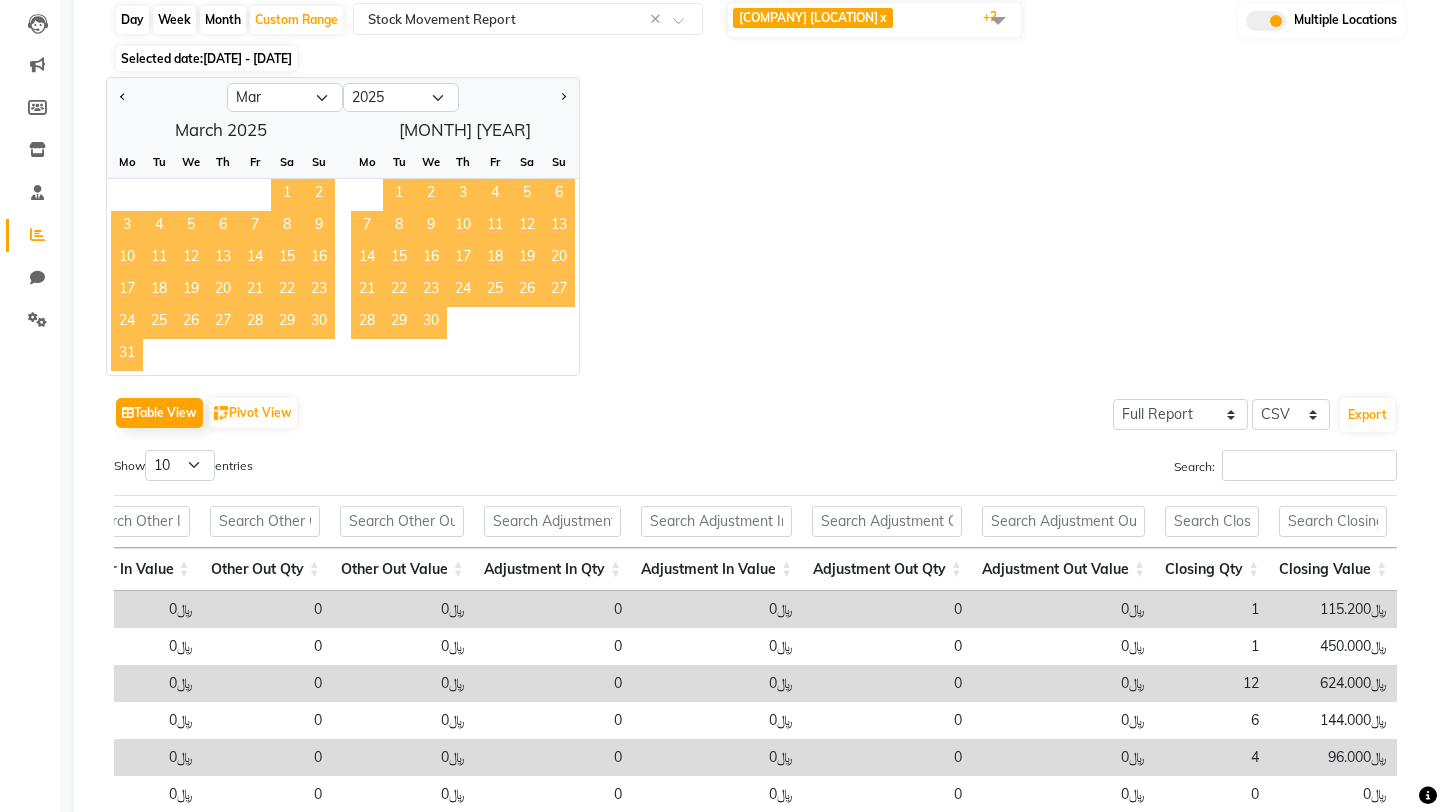 click on "1" 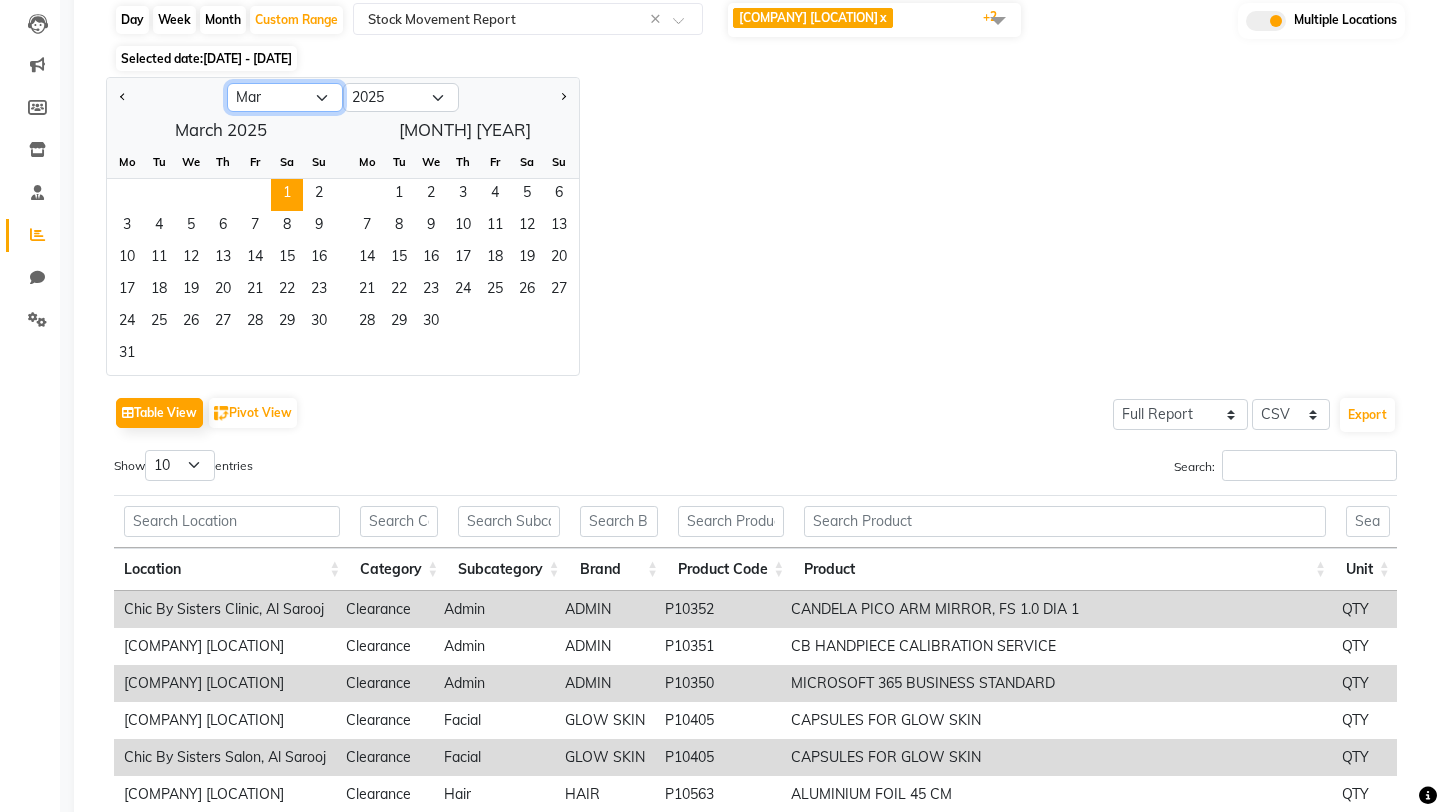 click on "Jan Feb Mar Apr May Jun Jul Aug Sep Oct Nov Dec" 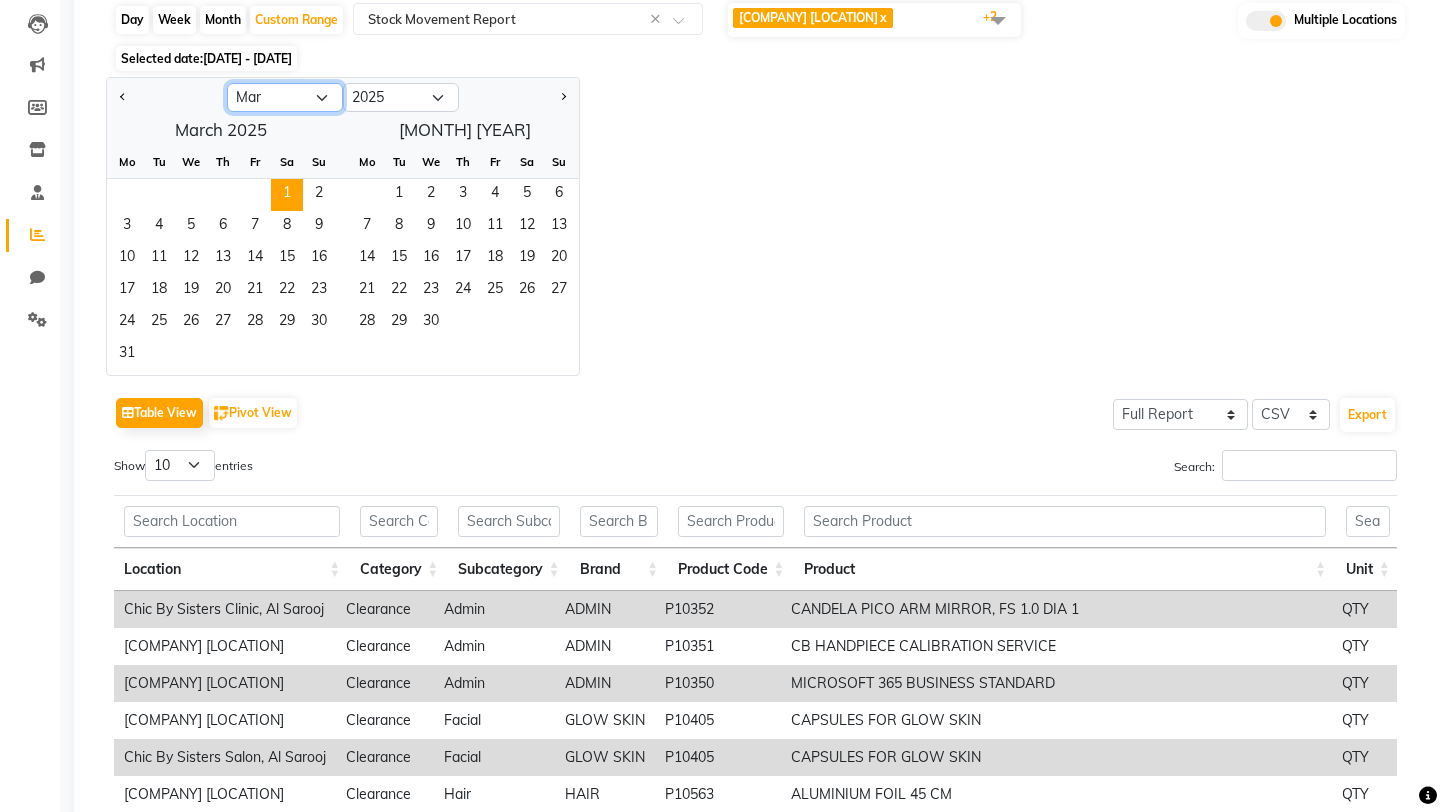 select on "7" 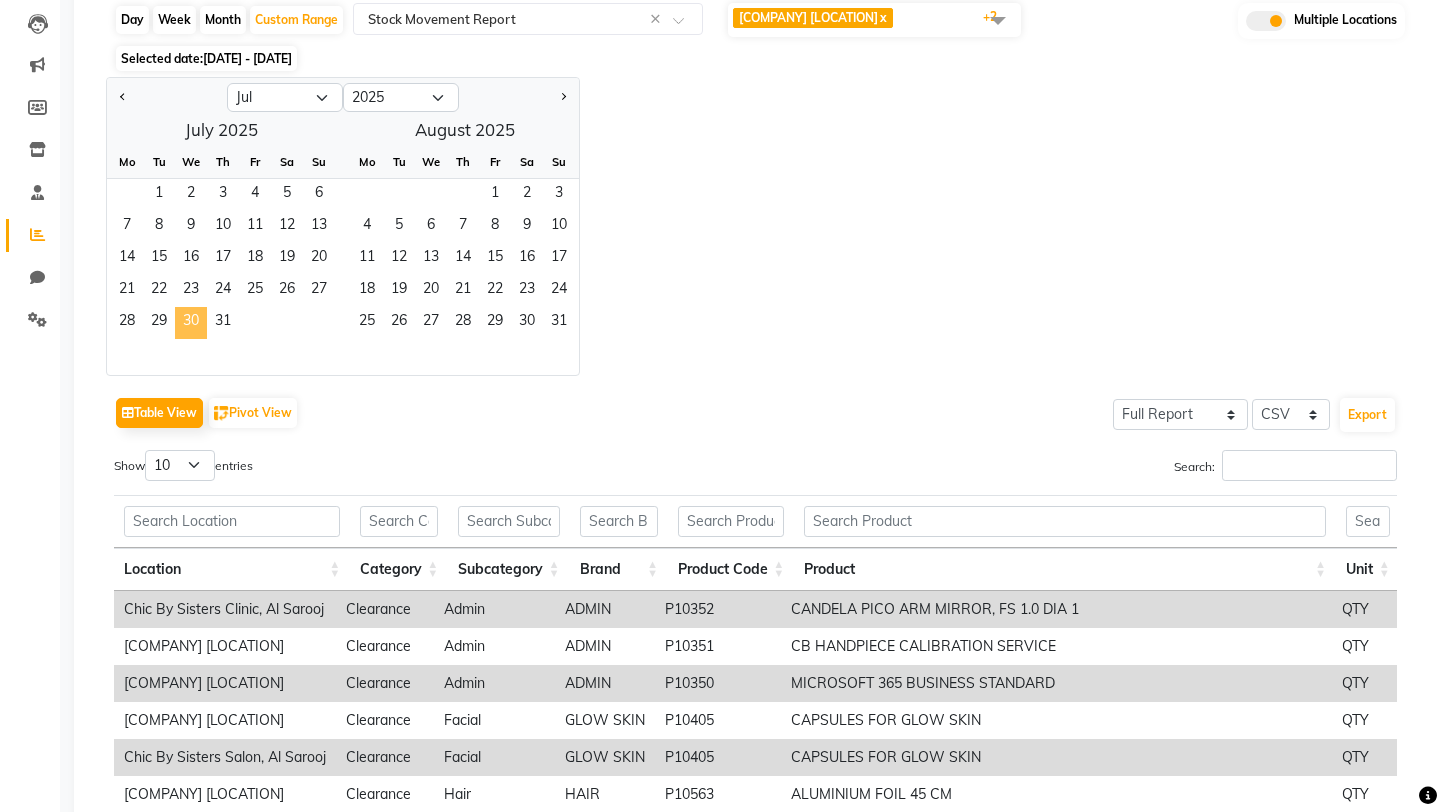 click on "30" 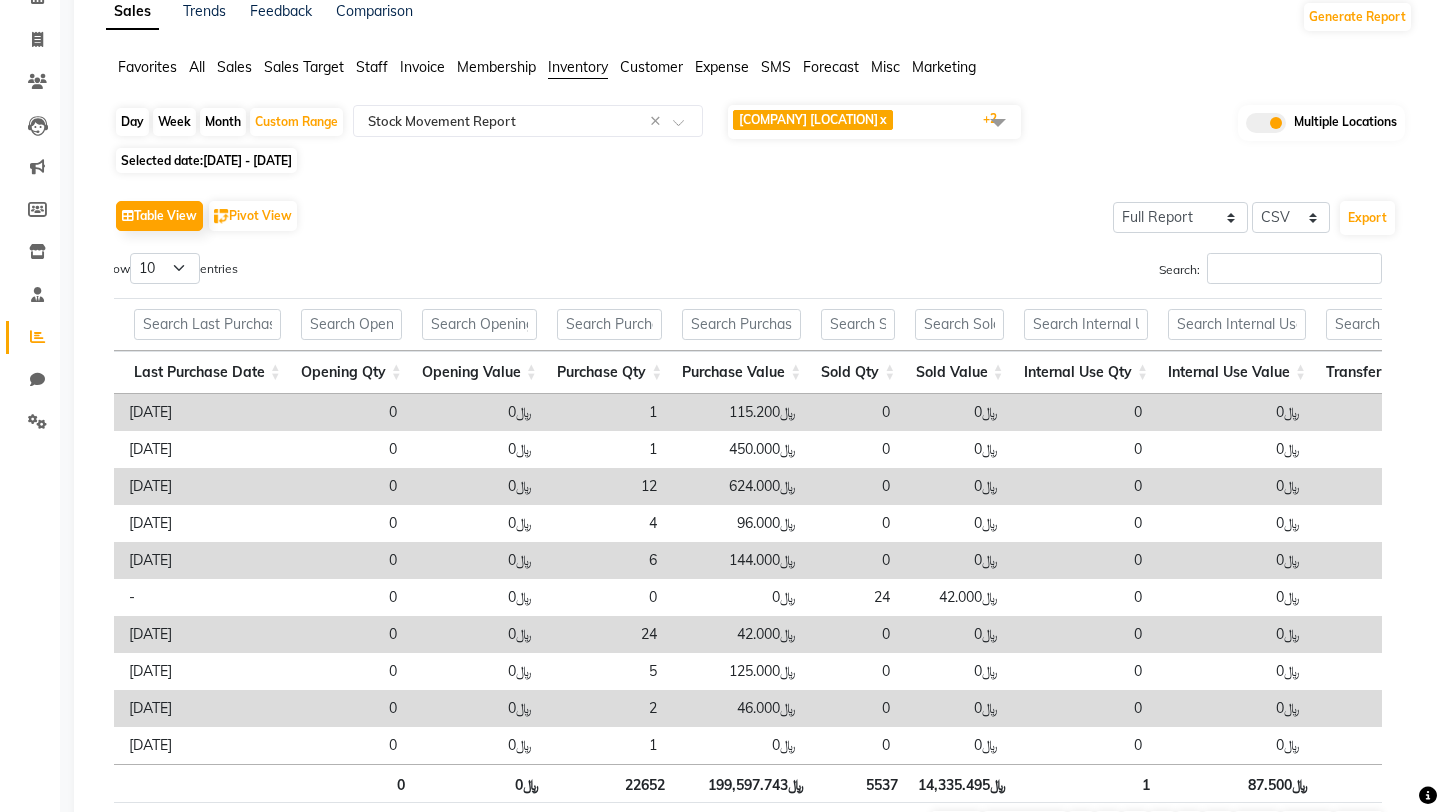 scroll, scrollTop: 68, scrollLeft: 0, axis: vertical 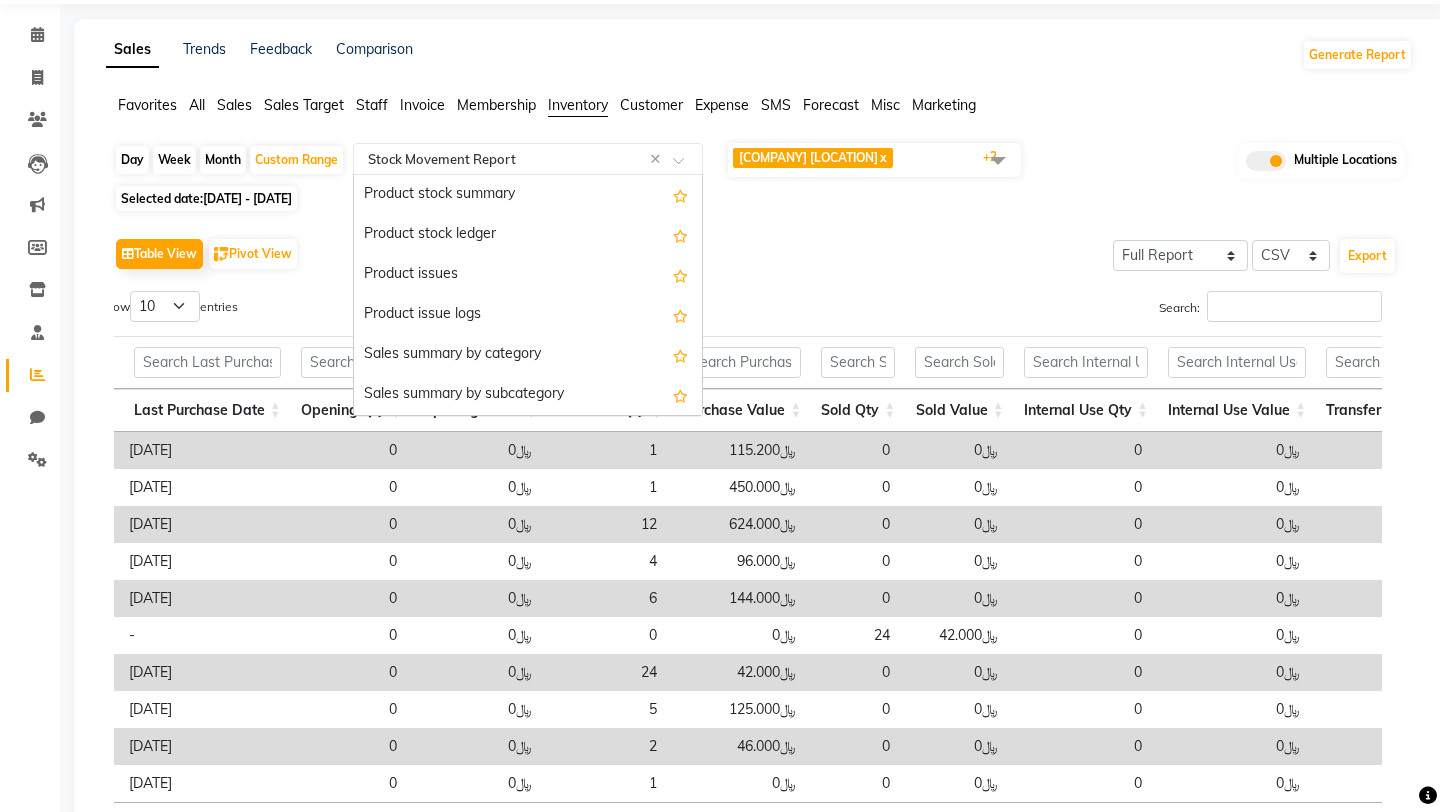 click 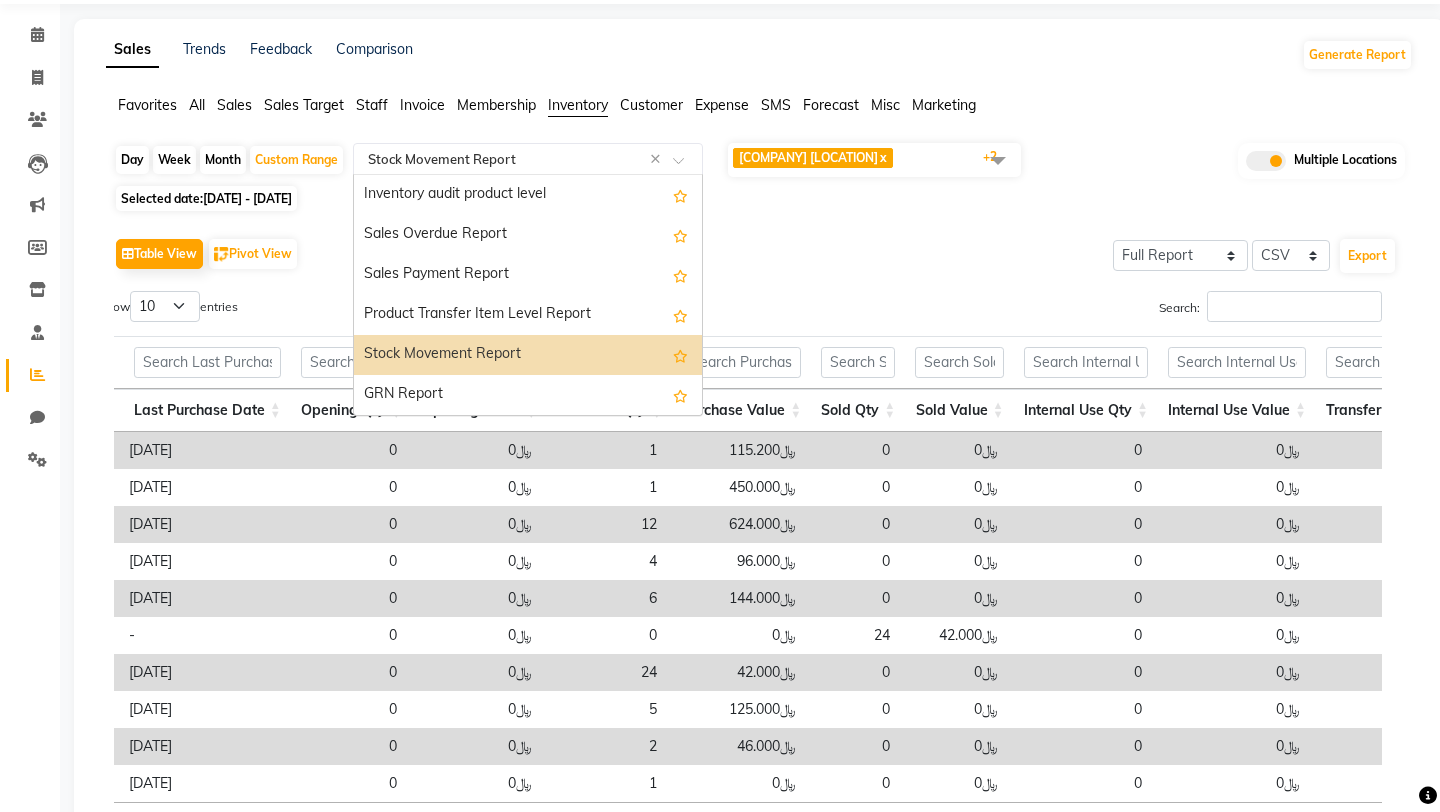 click on "Day   Week   Month   Custom Range  Select Report Type × Stock Movement Report ×  Product stock summary   Product stock ledger   Product issues   Product issue logs   Sales summary by category   Sales summary by subcategory   Sales inventory profit & Loss   Supplier summary   Order detail summary   Product expiry summary   Transfer summary   Not moving products   Bill wise margin   Customer wise margin   Order purchase   Product consumption   Product consumption log   Inventory audit summary   Inventory audit product level   Sales Overdue Report   Sales Payment Report   Product Transfer Item Level Report   Stock Movement Report   GRN Report  [COMPANY] [LOCATION] x [COMPANY] [LOCATION] [COMPANY] [LOCATION] x [COMPANY] [LOCATION] [COMPANY] [LOCATION] [COMPANY] [LOCATION] Multiple Locations" 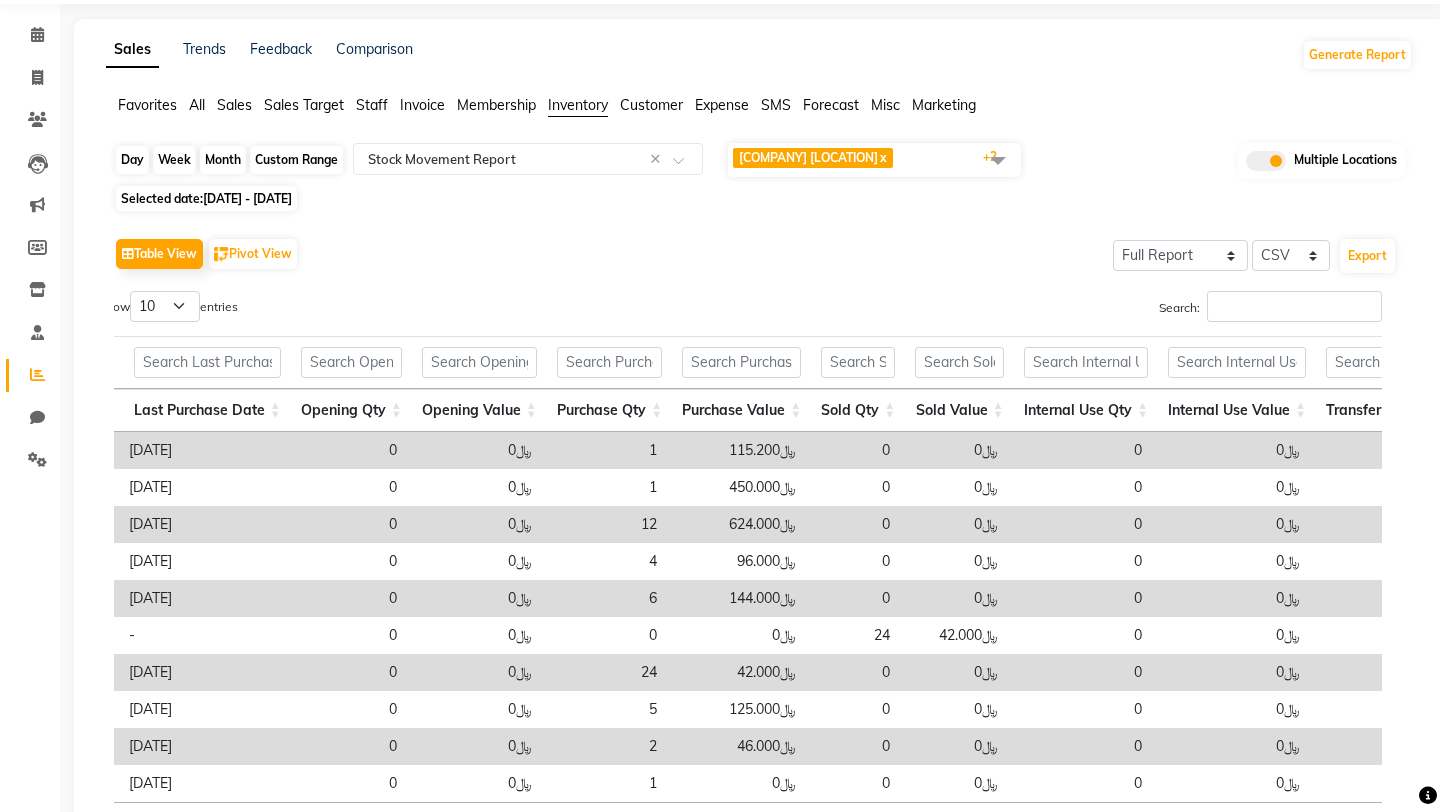 click on "Custom Range" 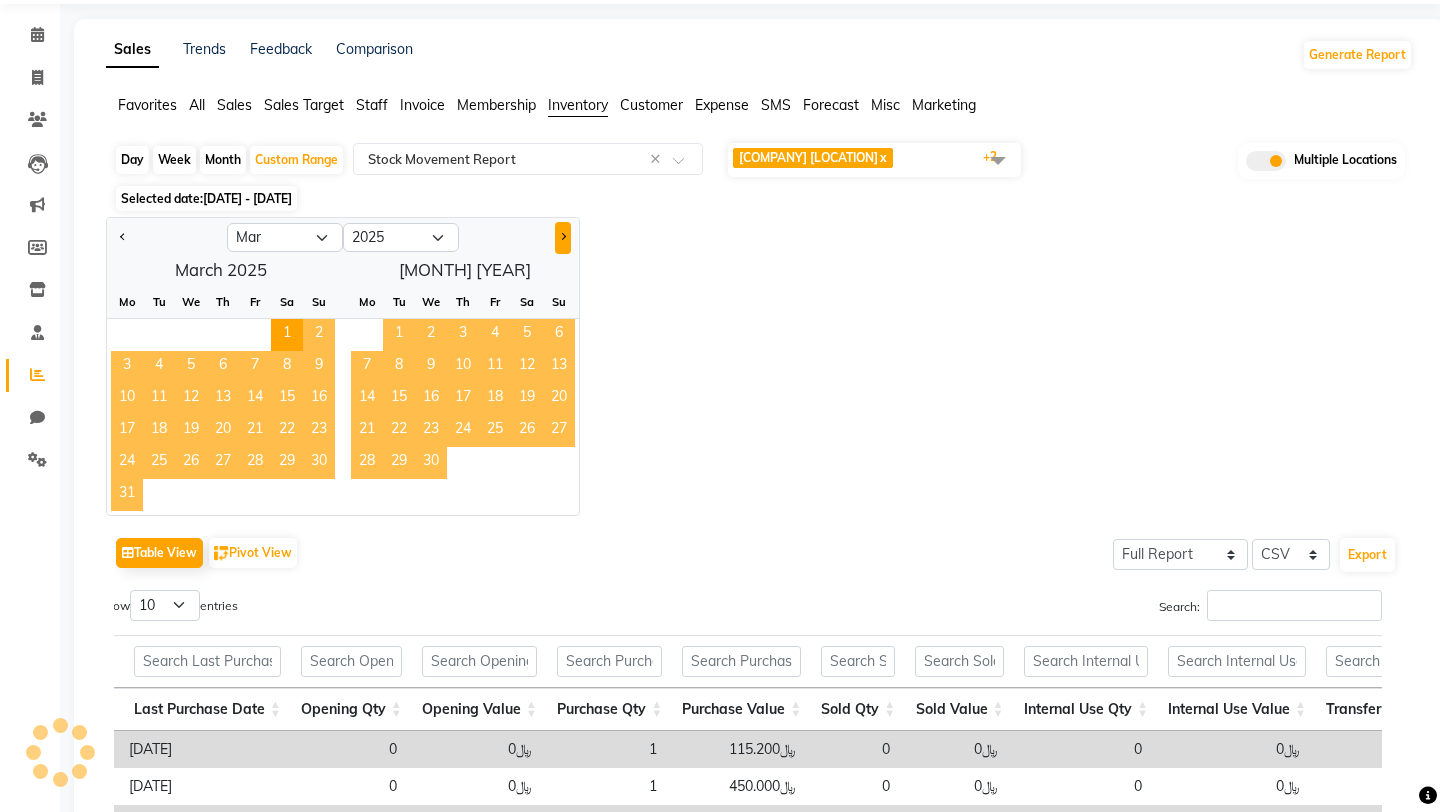 click 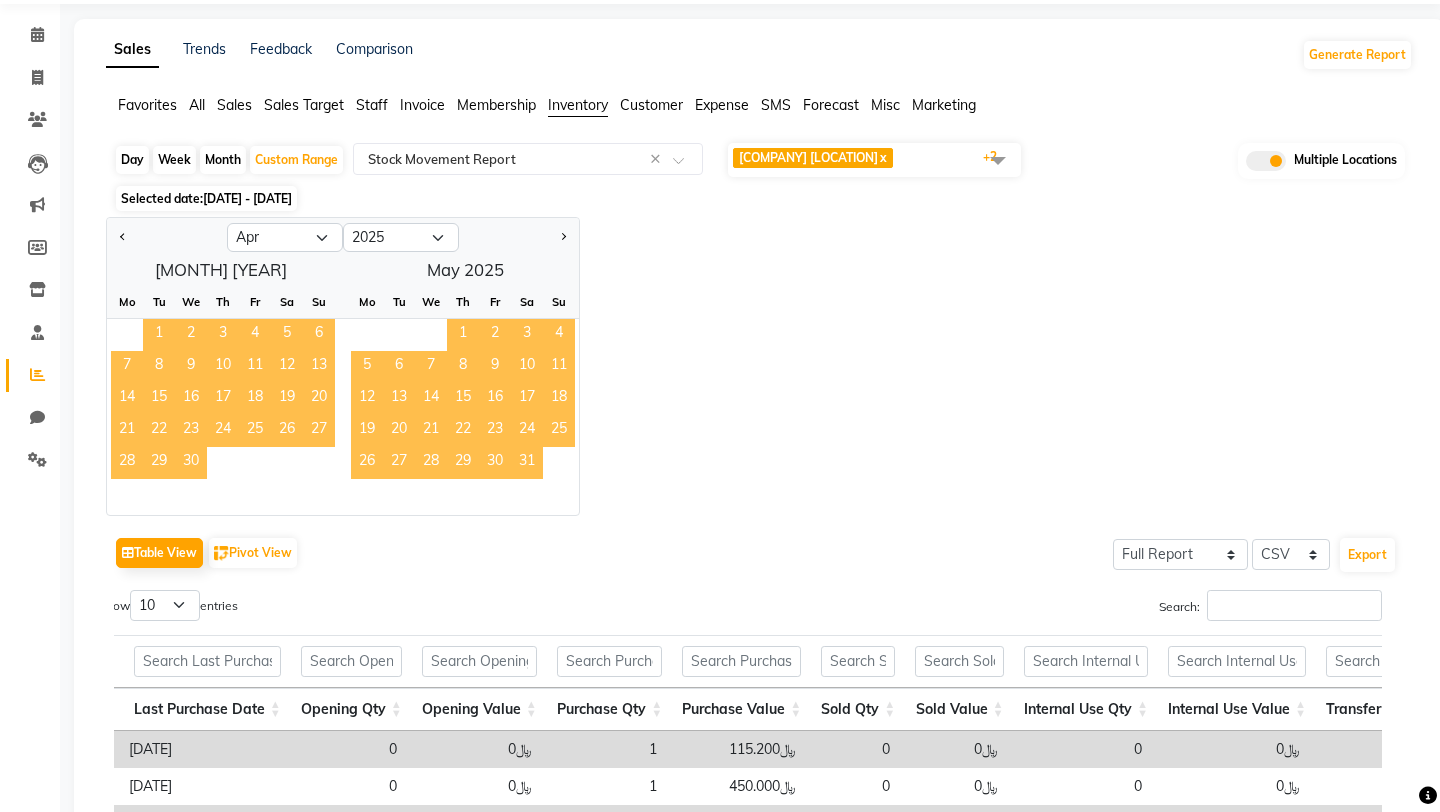 click on "1" 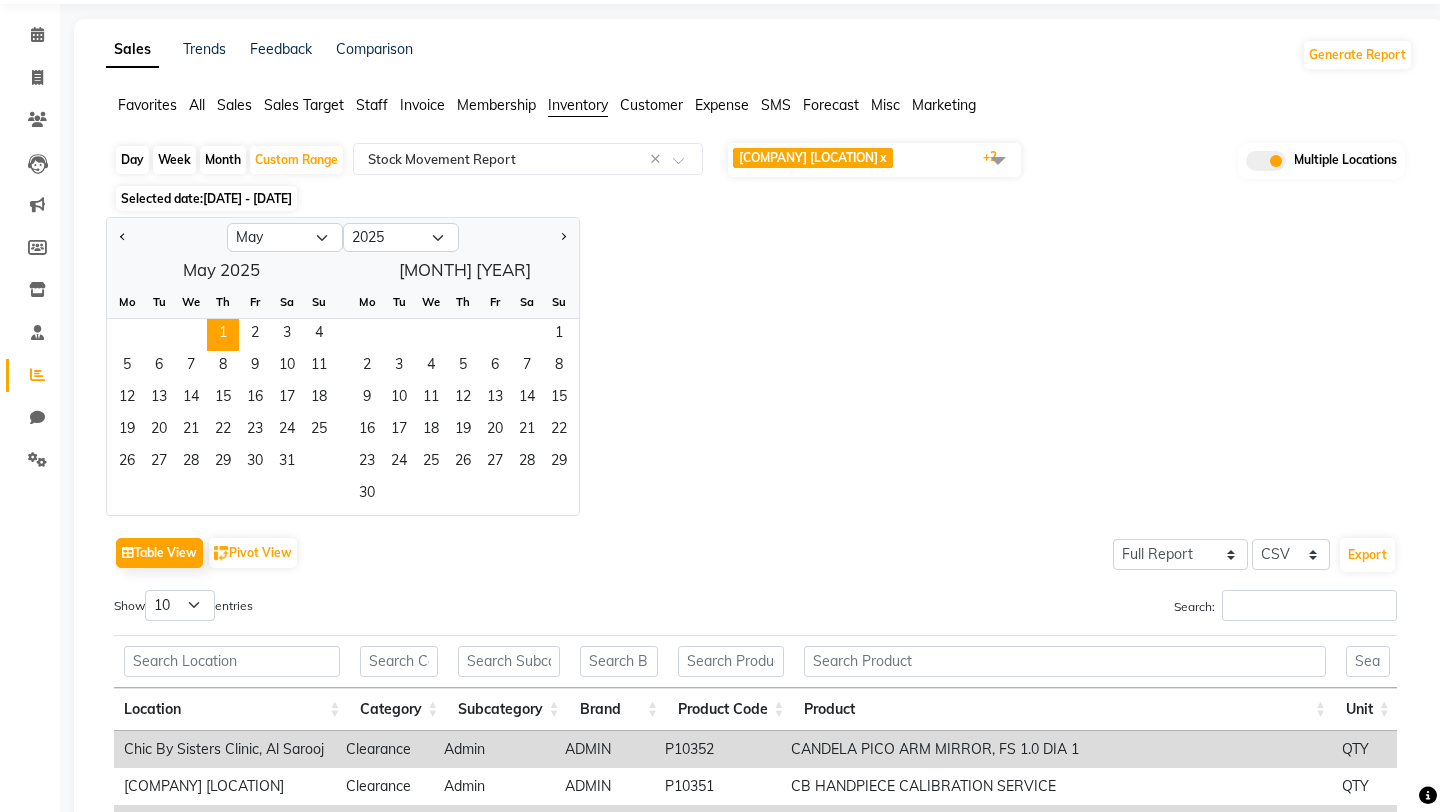 scroll, scrollTop: 0, scrollLeft: 0, axis: both 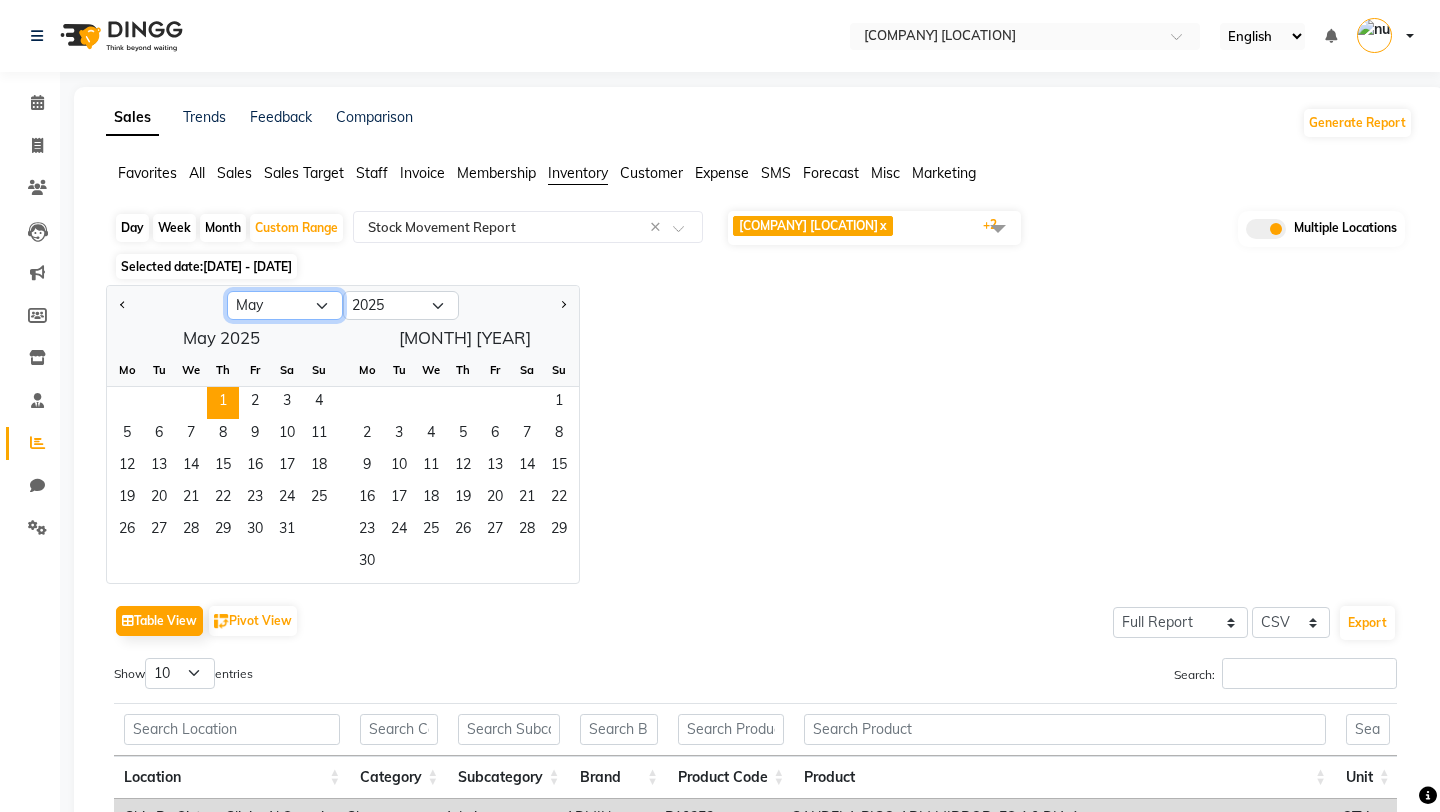 click on "Jan Feb Mar Apr May Jun Jul Aug Sep Oct Nov Dec" 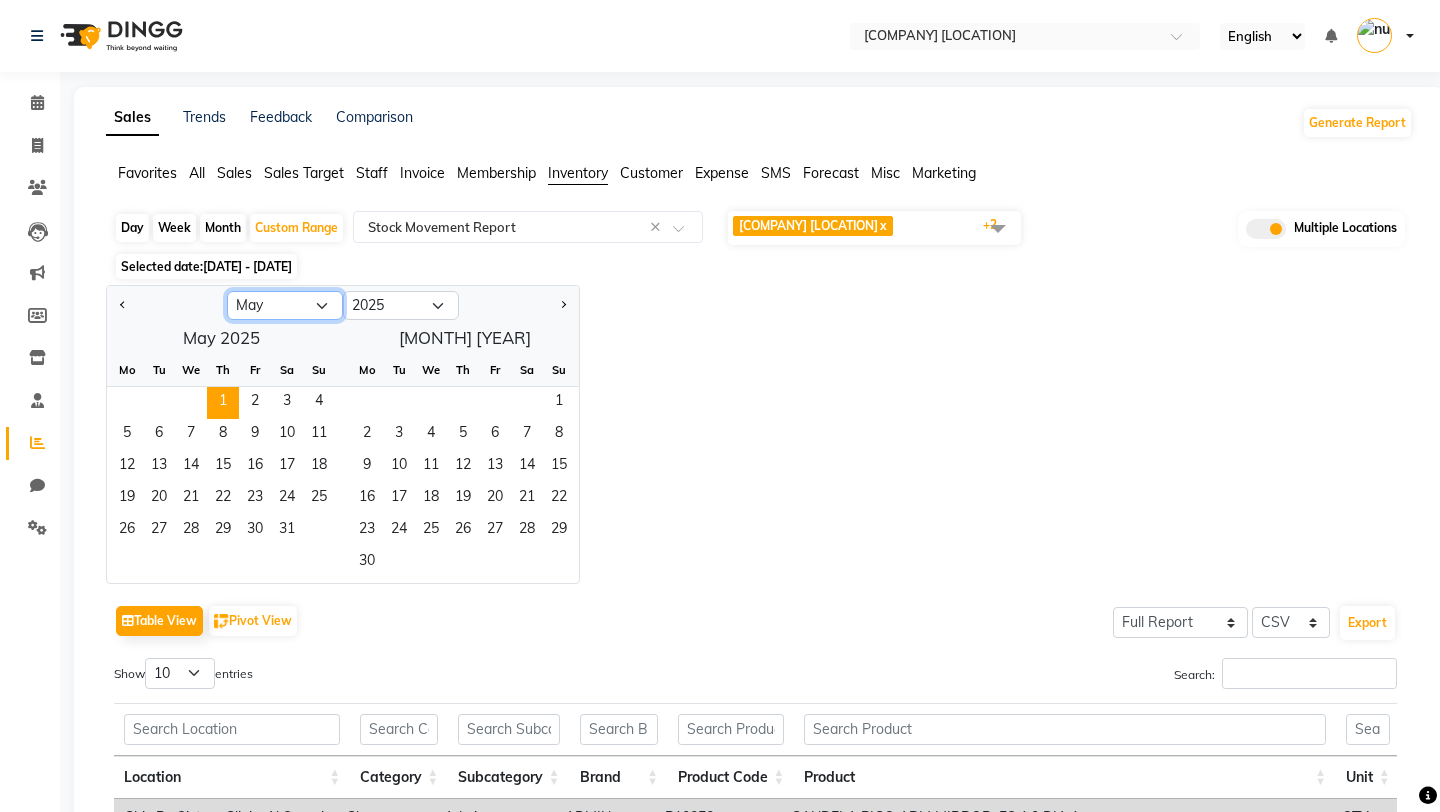 select on "7" 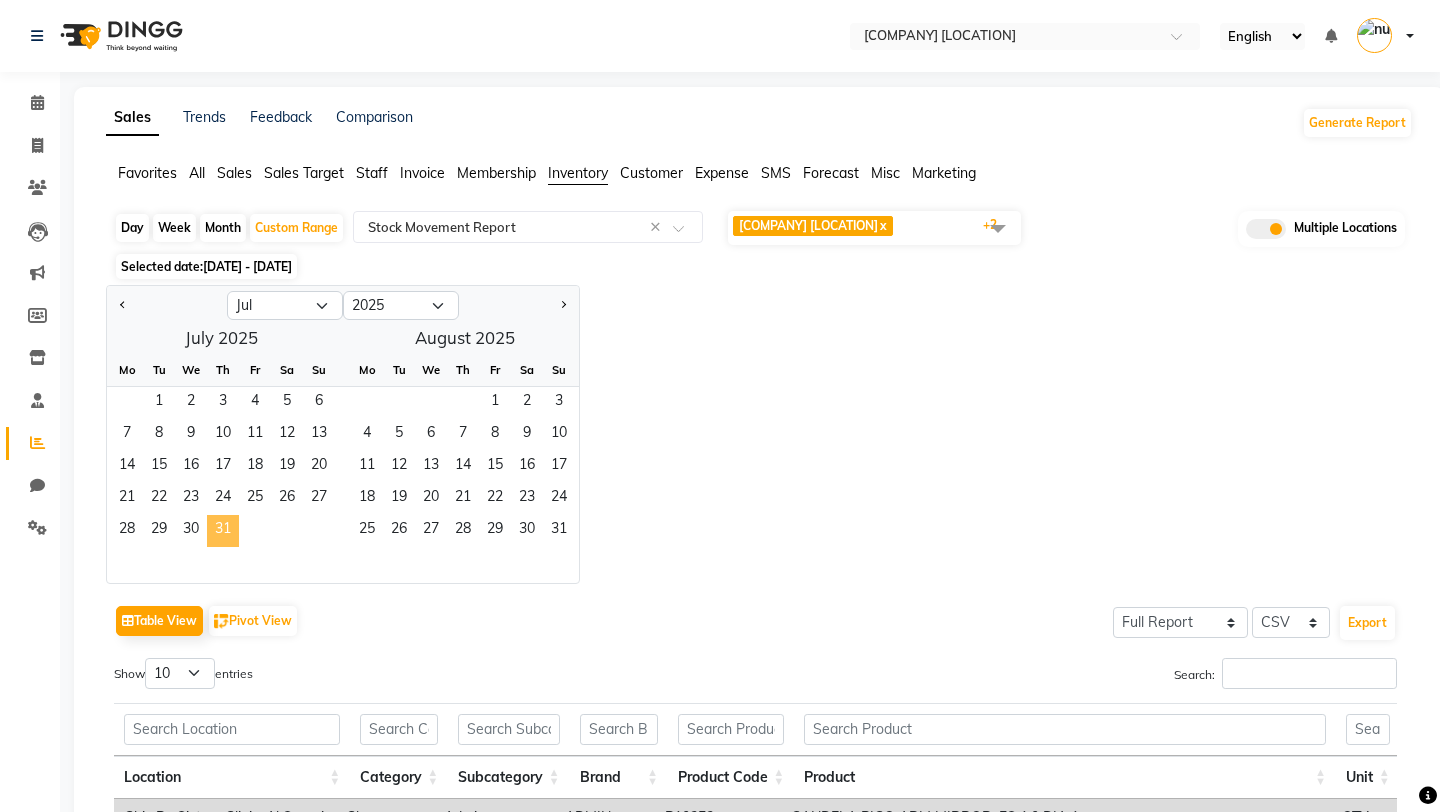 click on "31" 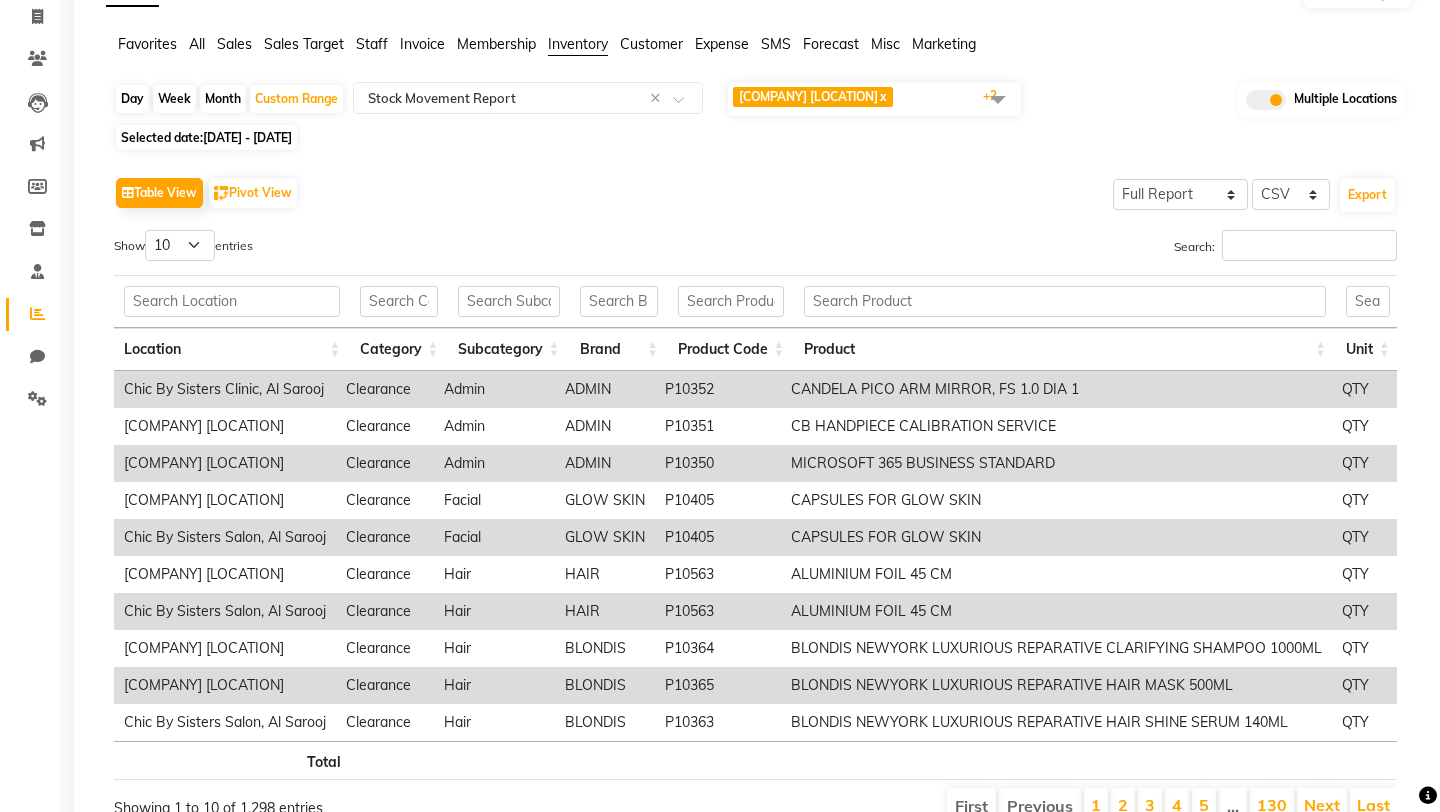 scroll, scrollTop: 208, scrollLeft: 0, axis: vertical 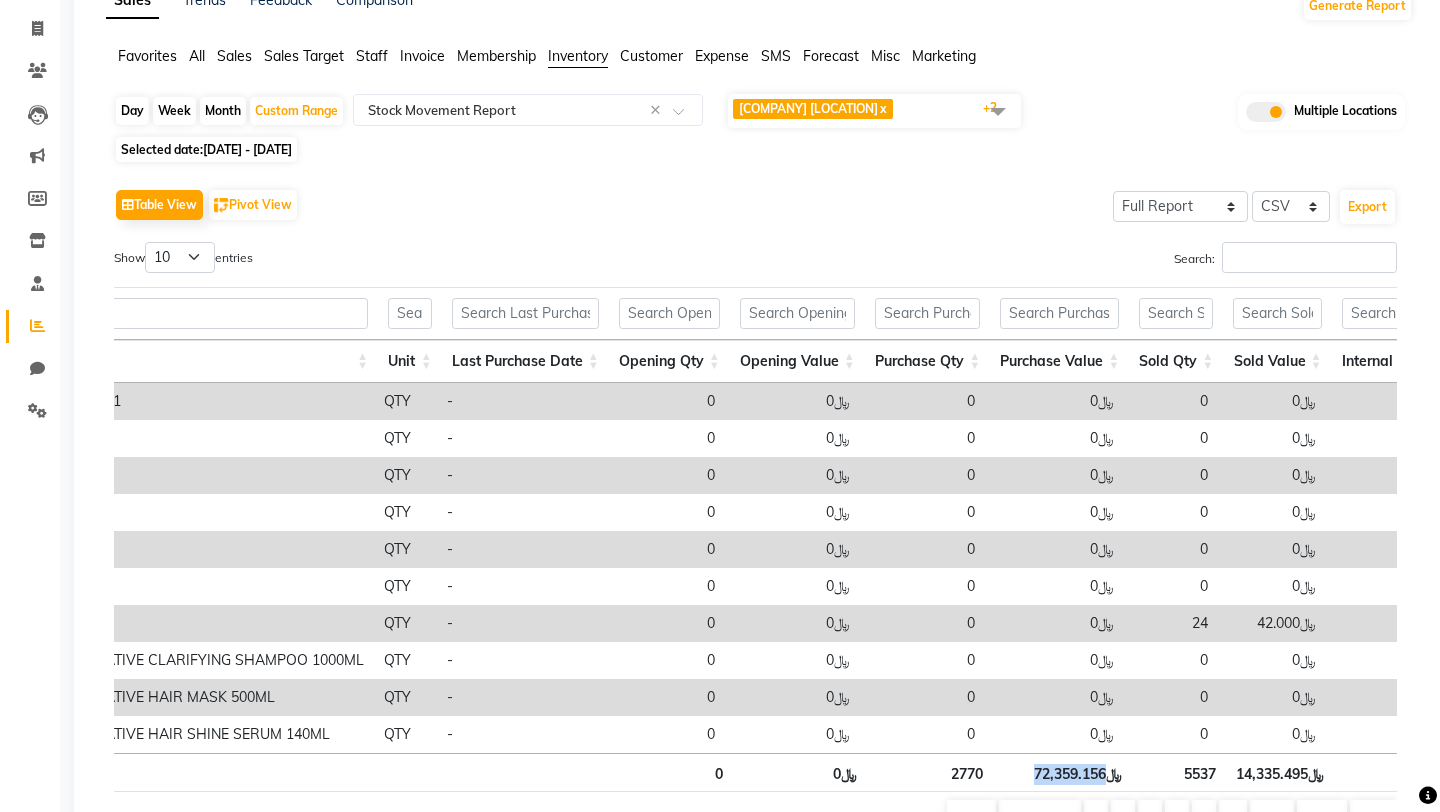 drag, startPoint x: 1032, startPoint y: 773, endPoint x: 1121, endPoint y: 777, distance: 89.08984 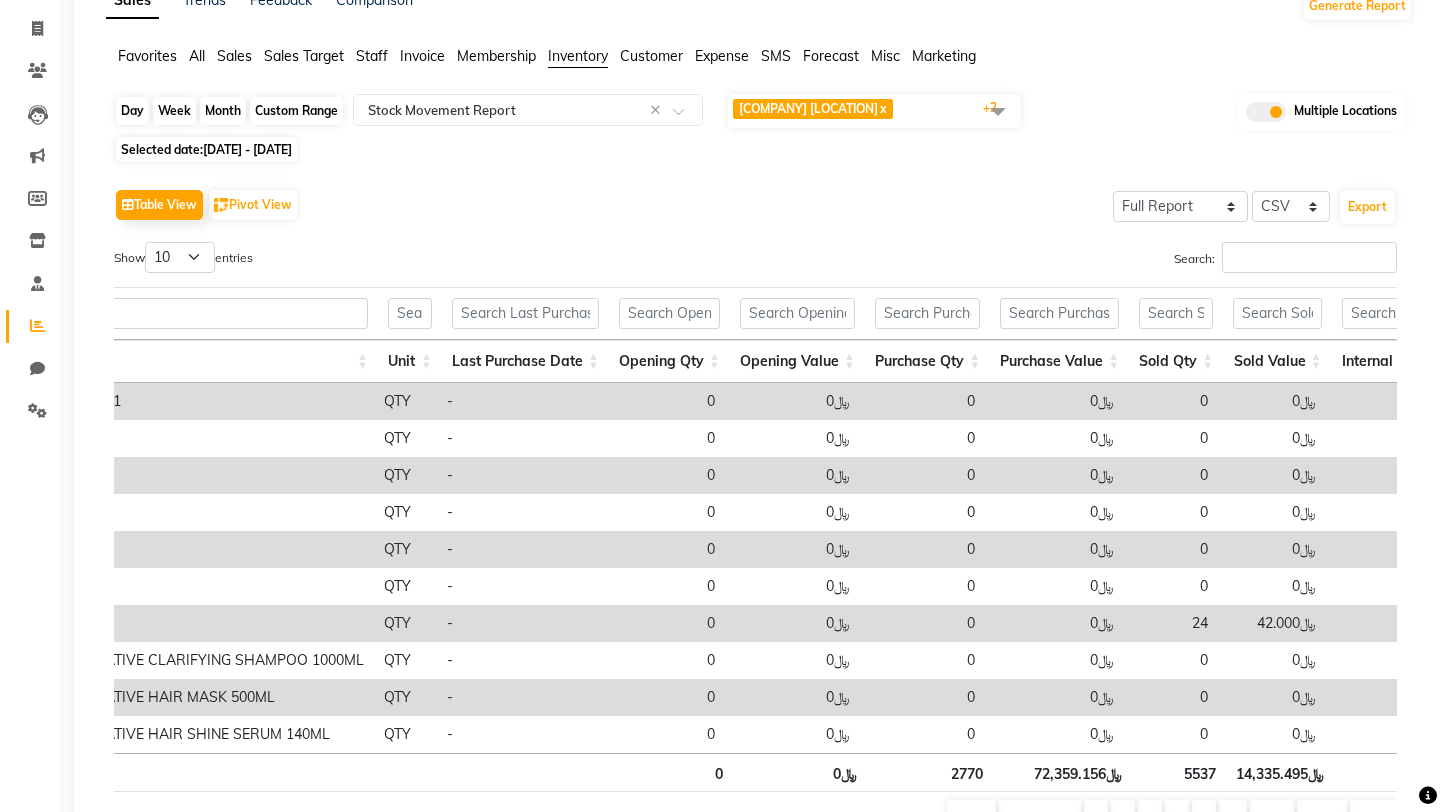 click on "Custom Range" 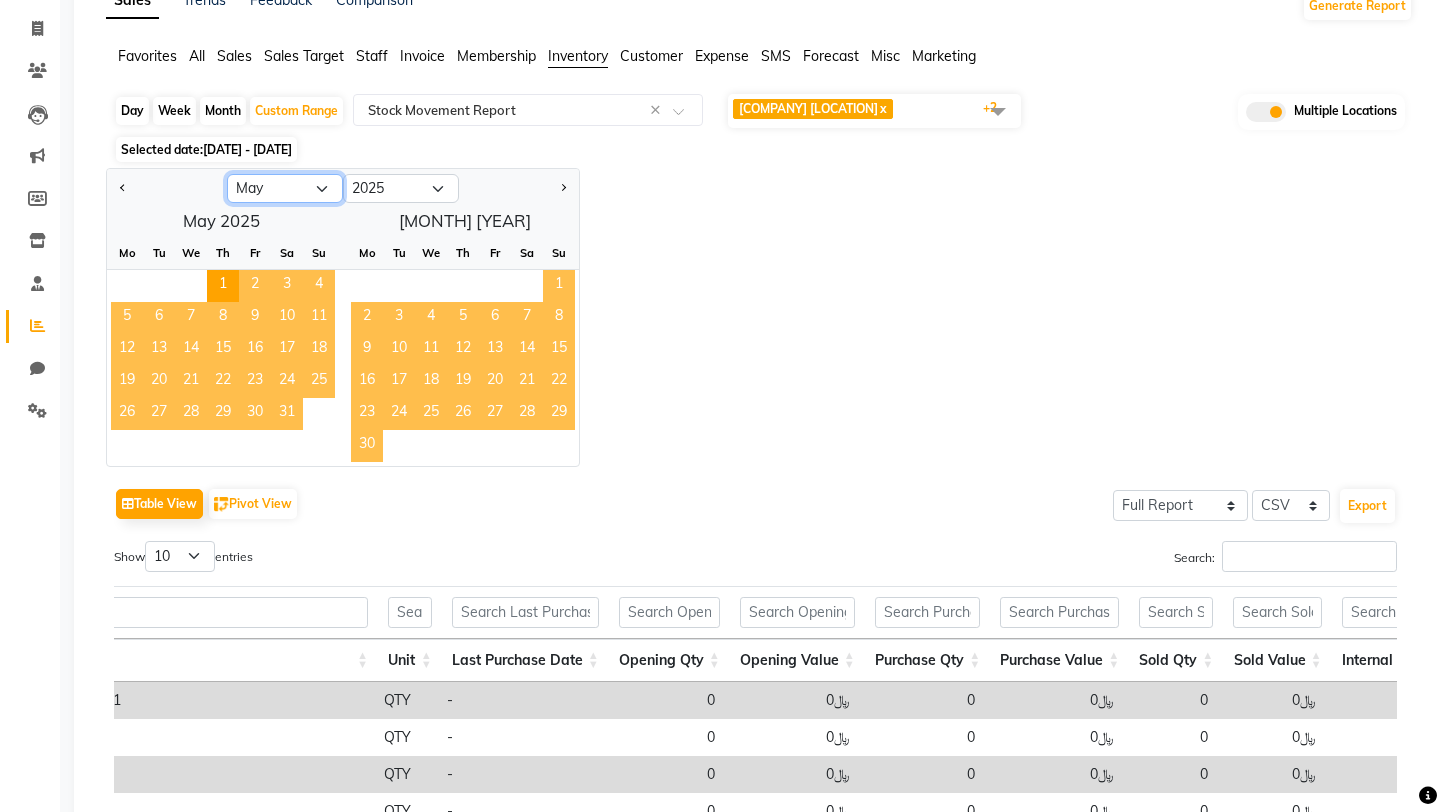click on "Jan Feb Mar Apr May Jun Jul Aug Sep Oct Nov Dec" 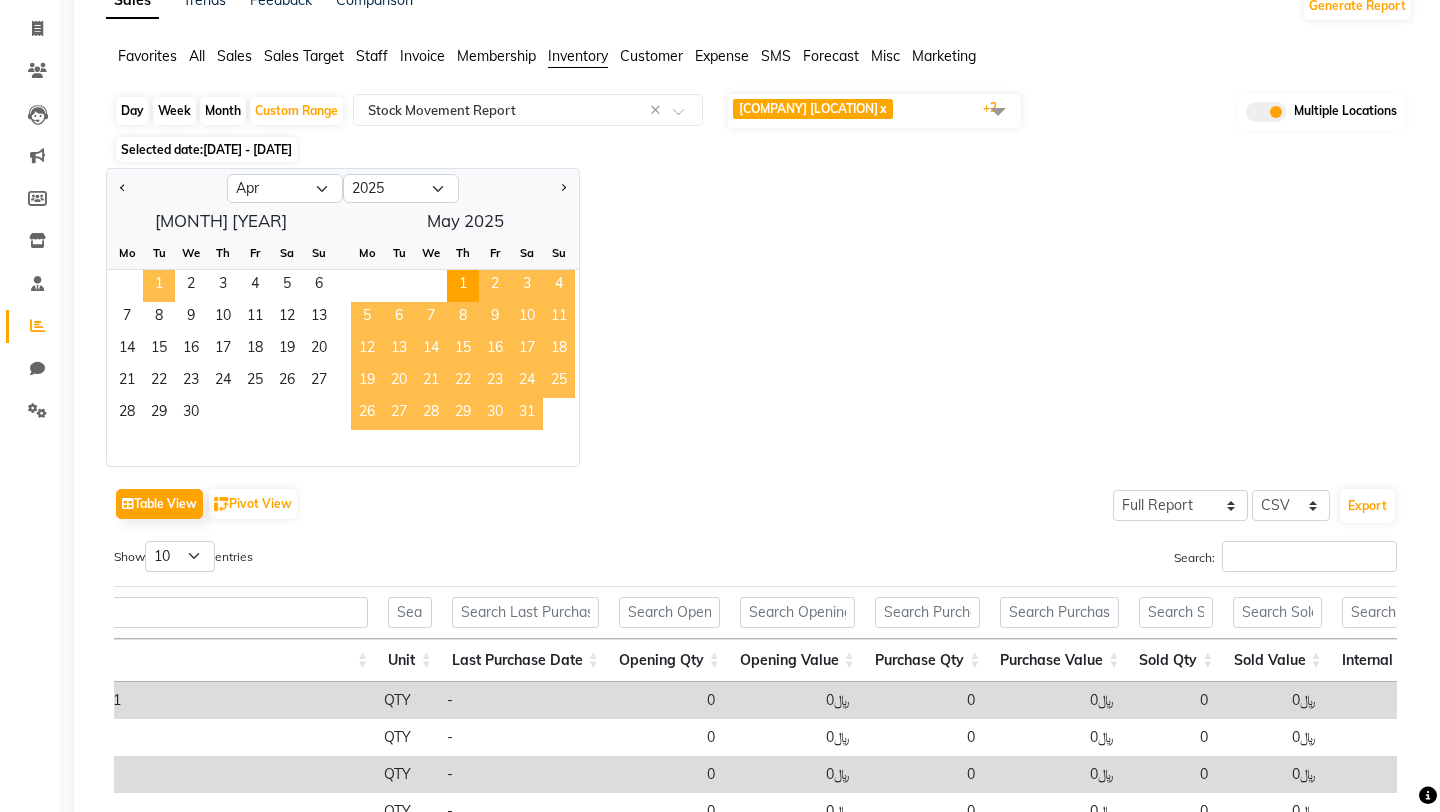 click on "1" 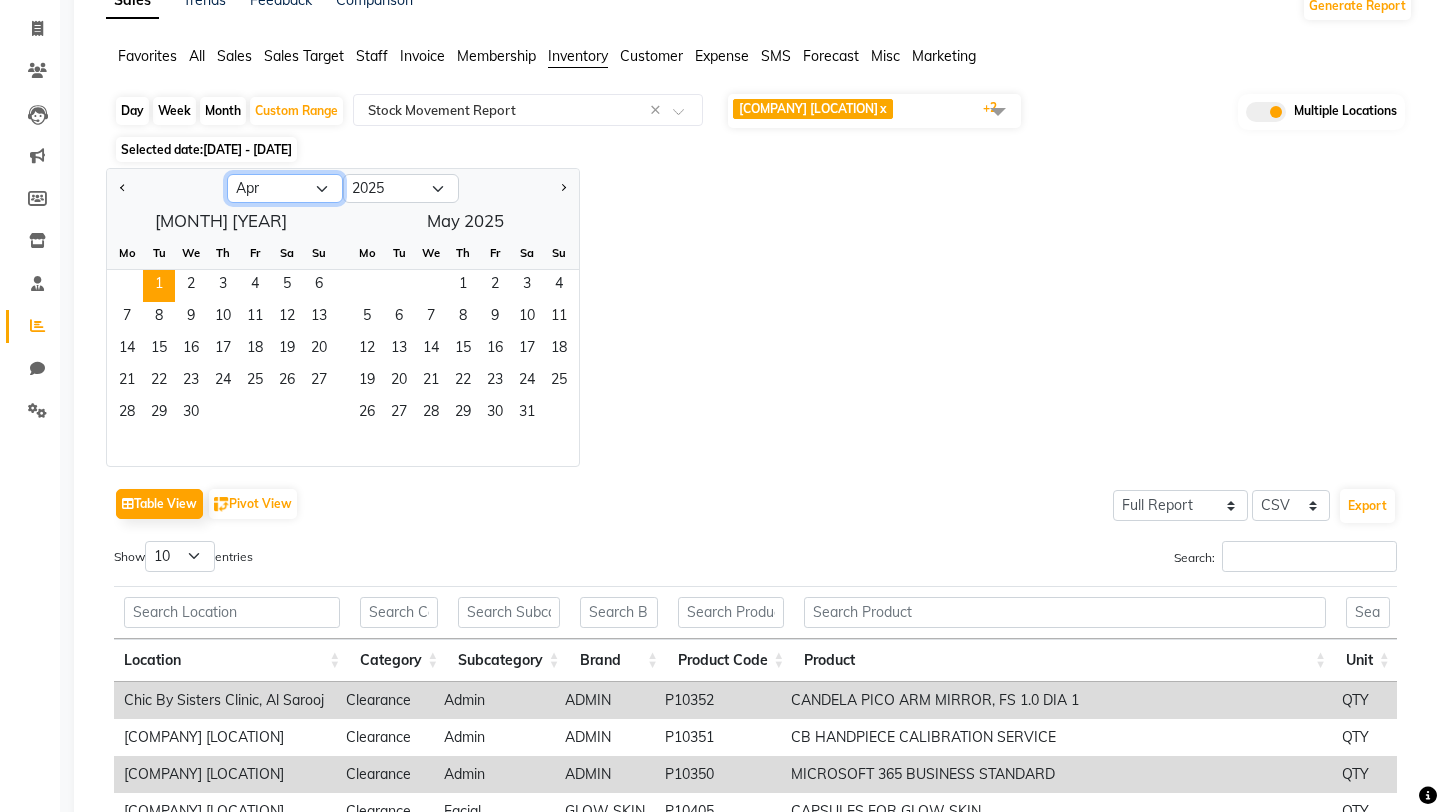 click on "Jan Feb Mar Apr May Jun Jul Aug Sep Oct Nov Dec" 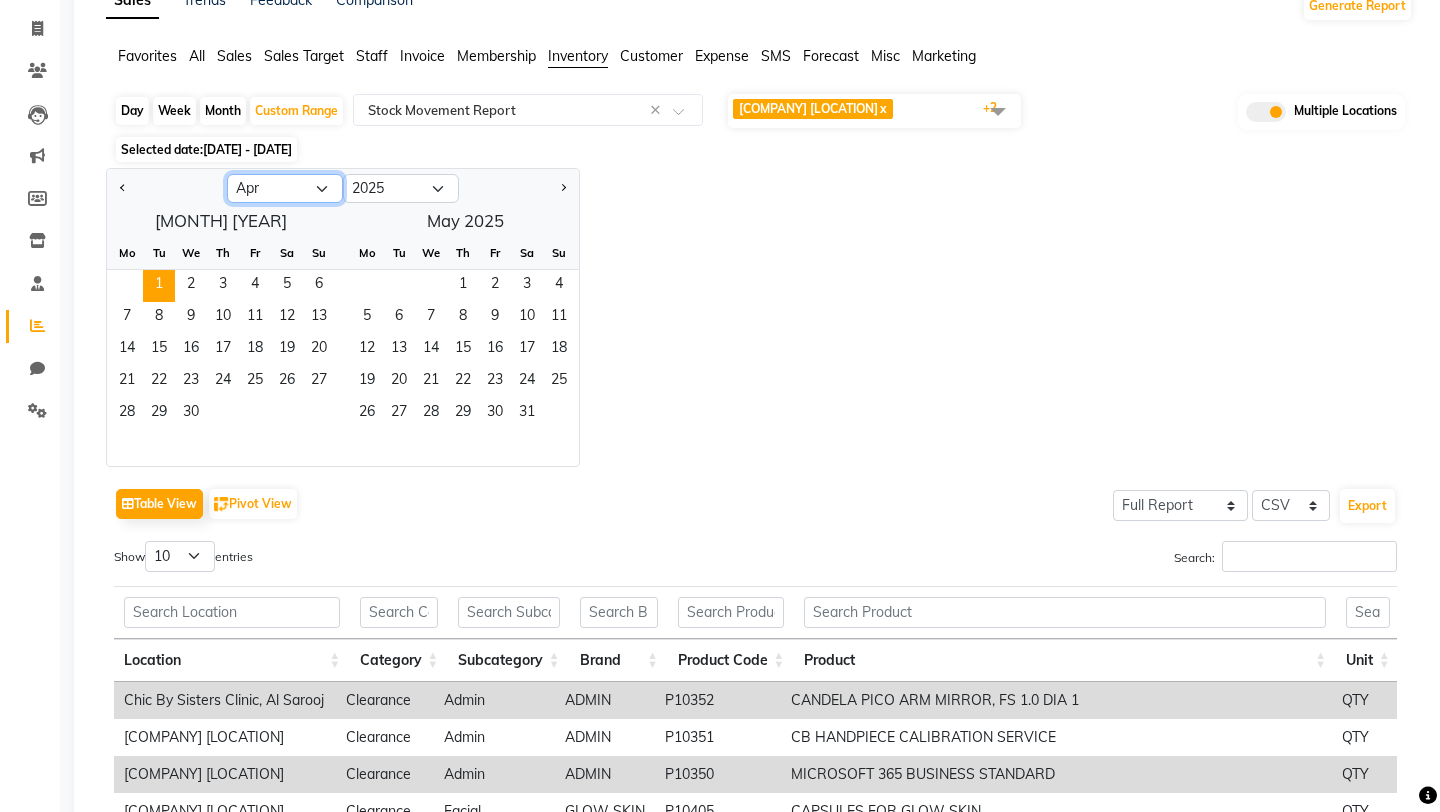 select on "7" 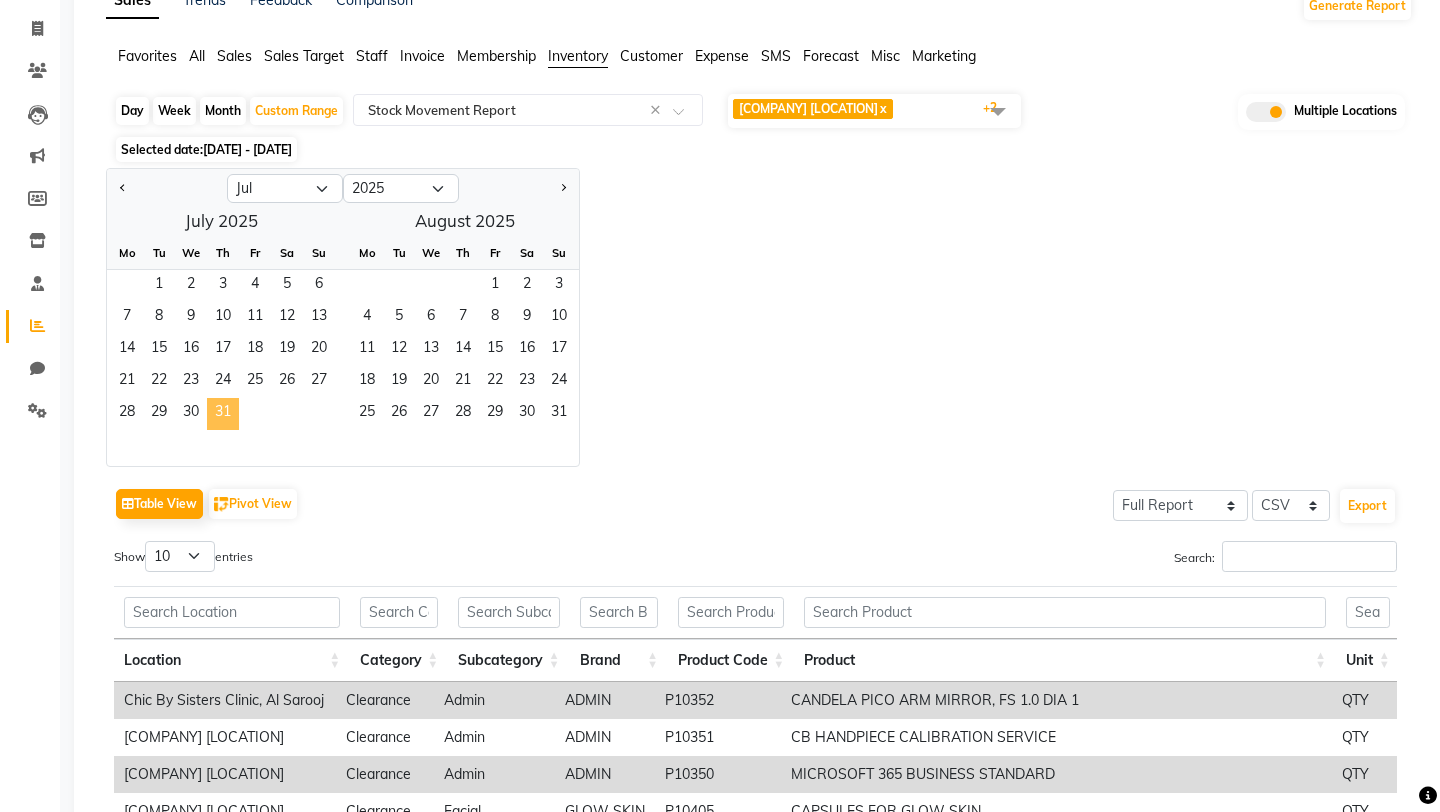 click on "31" 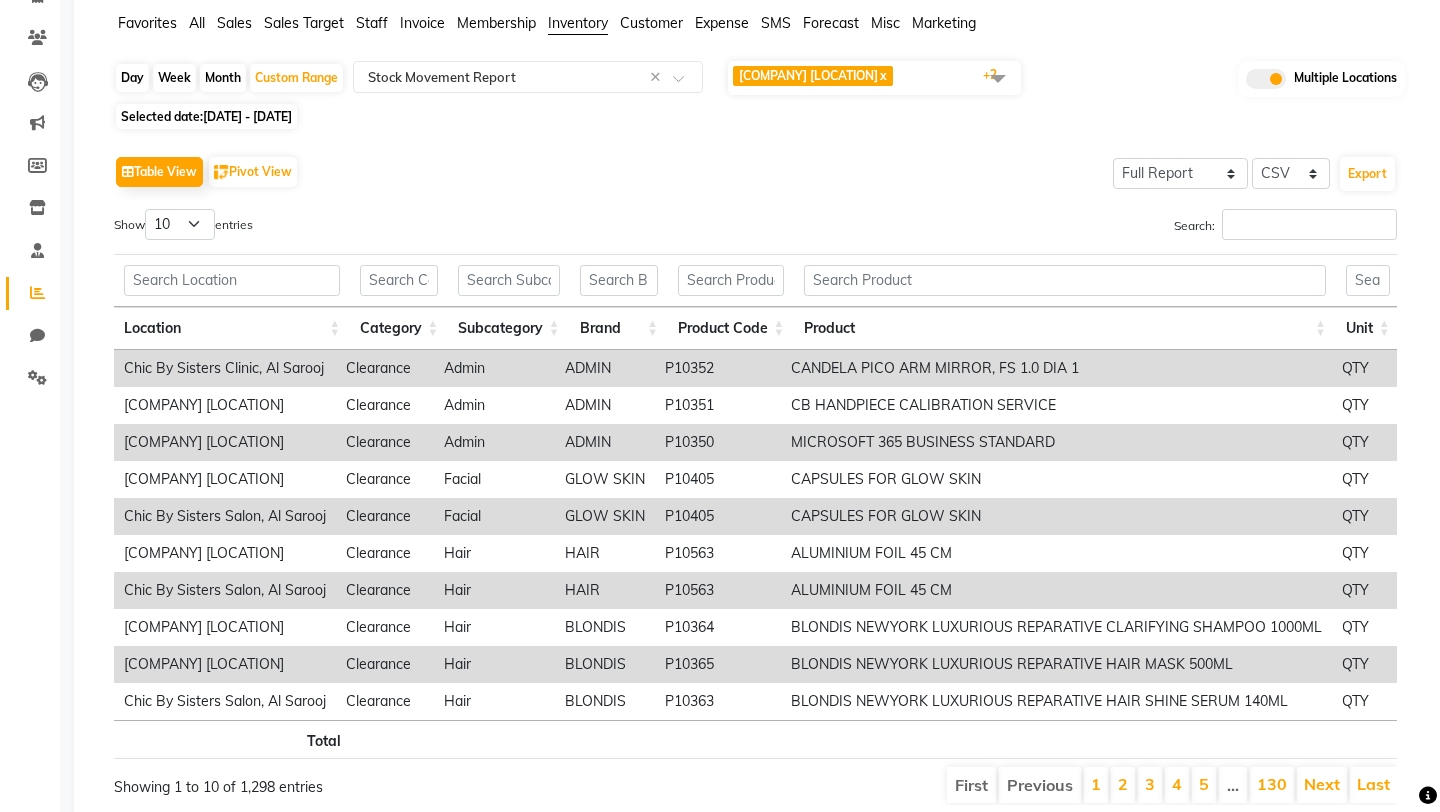scroll, scrollTop: 154, scrollLeft: 0, axis: vertical 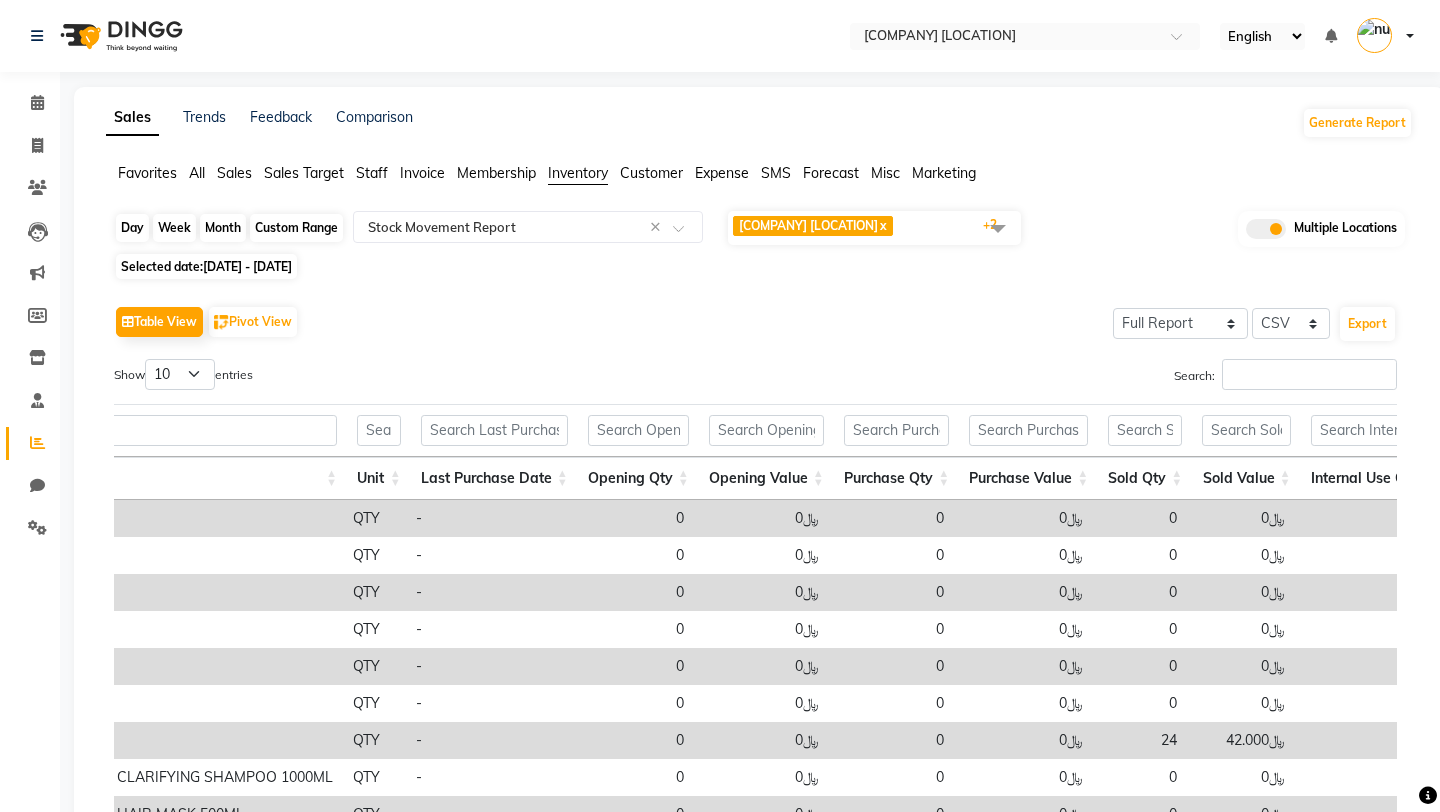 click on "Custom Range" 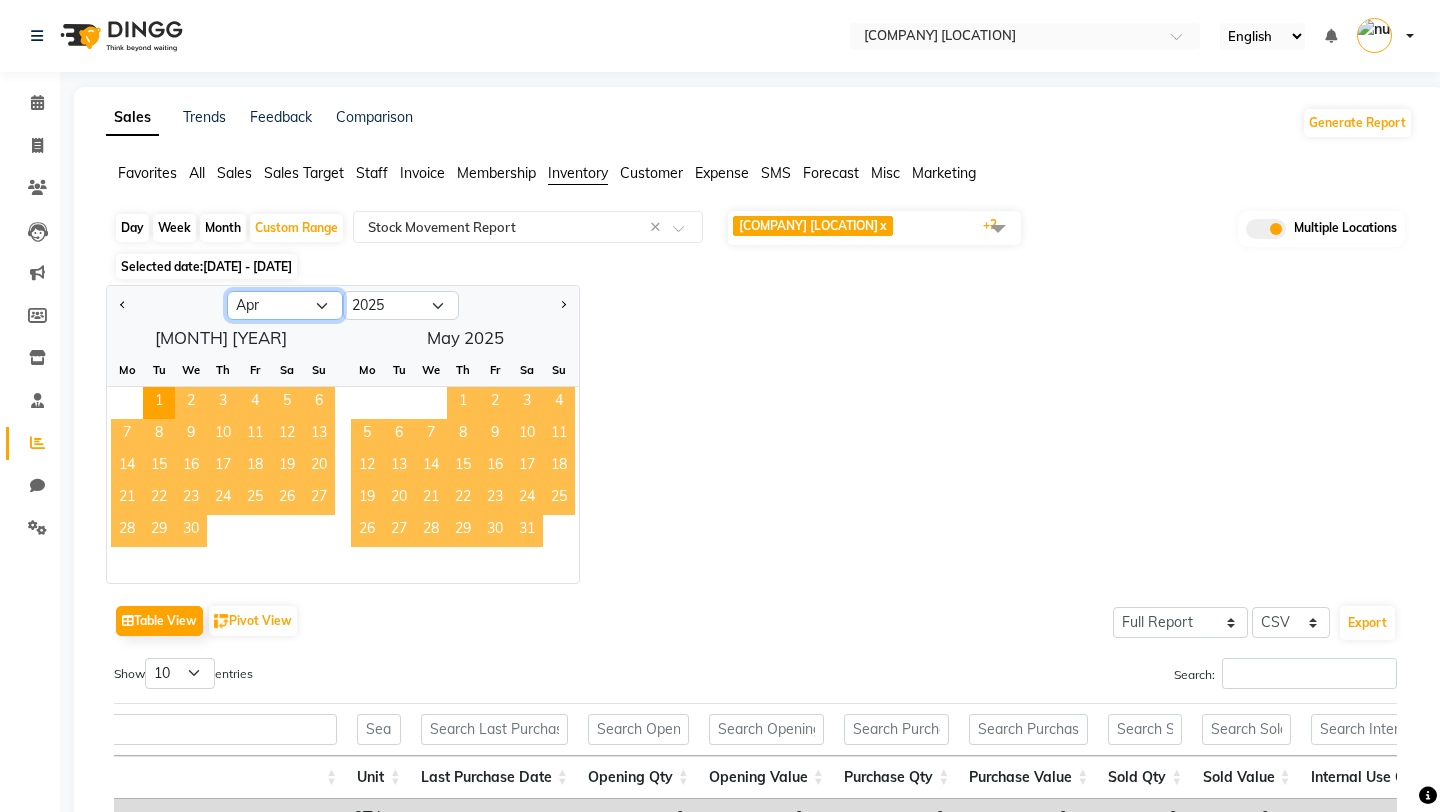 click on "Jan Feb Mar Apr May Jun Jul Aug Sep Oct Nov Dec" 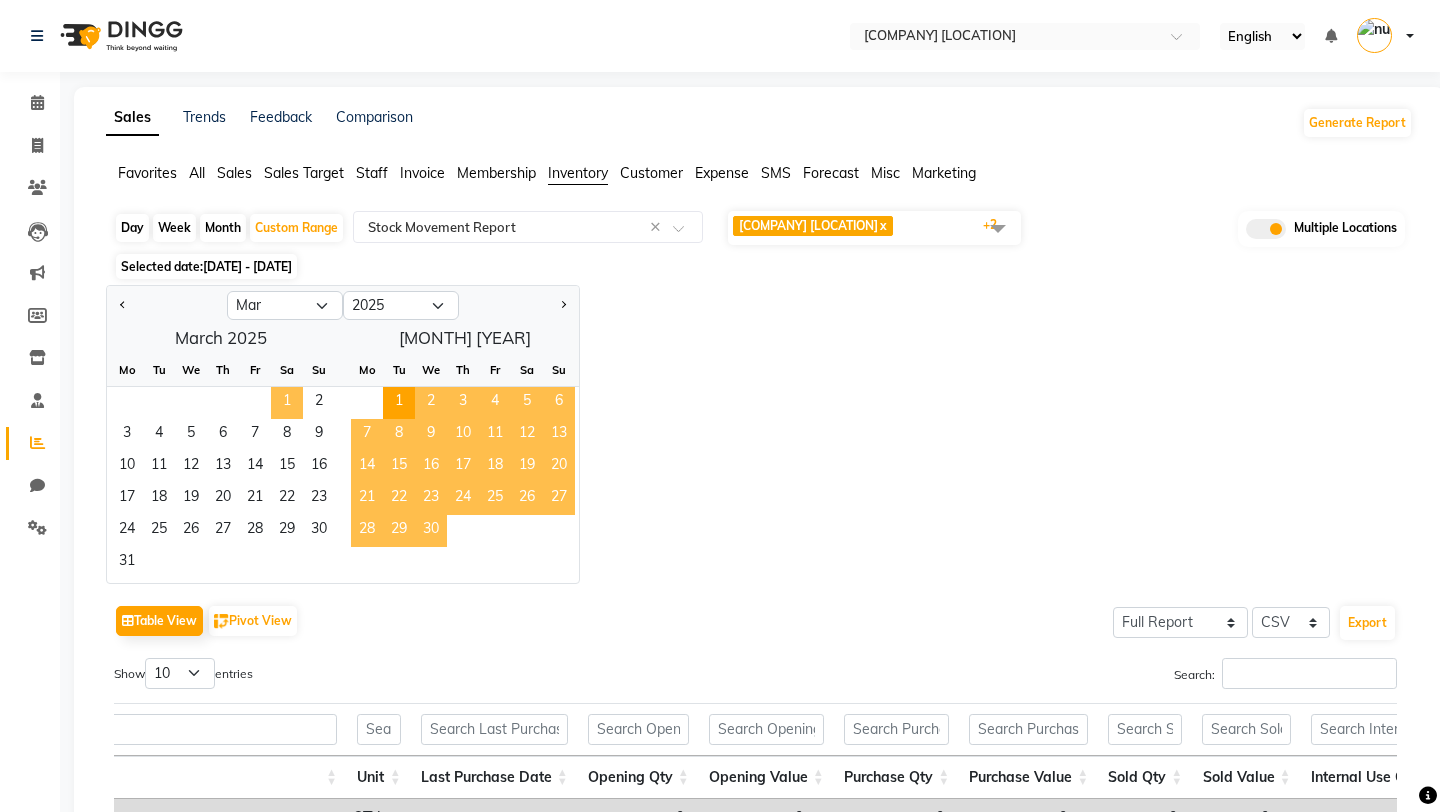 click on "1" 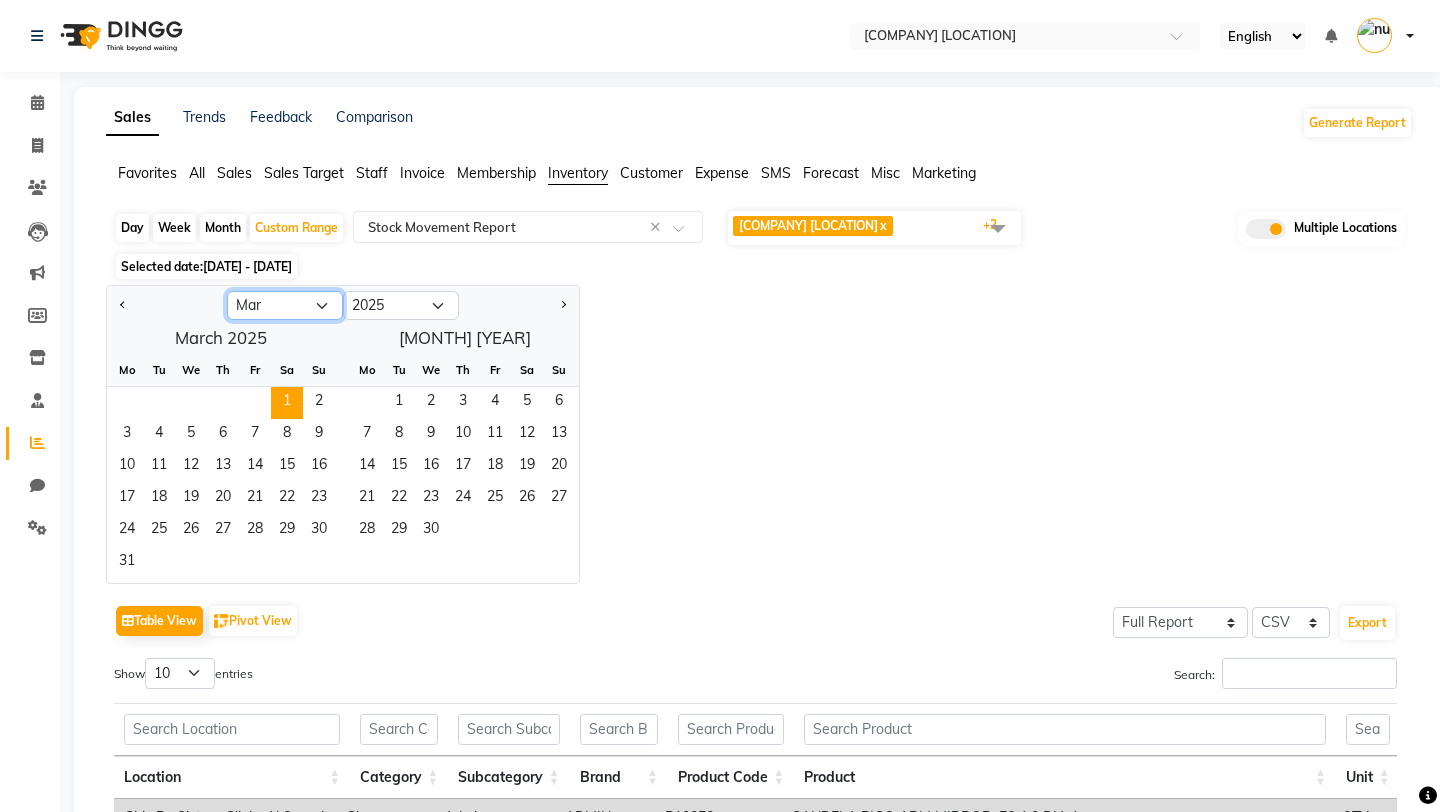 click on "Jan Feb Mar Apr May Jun Jul Aug Sep Oct Nov Dec" 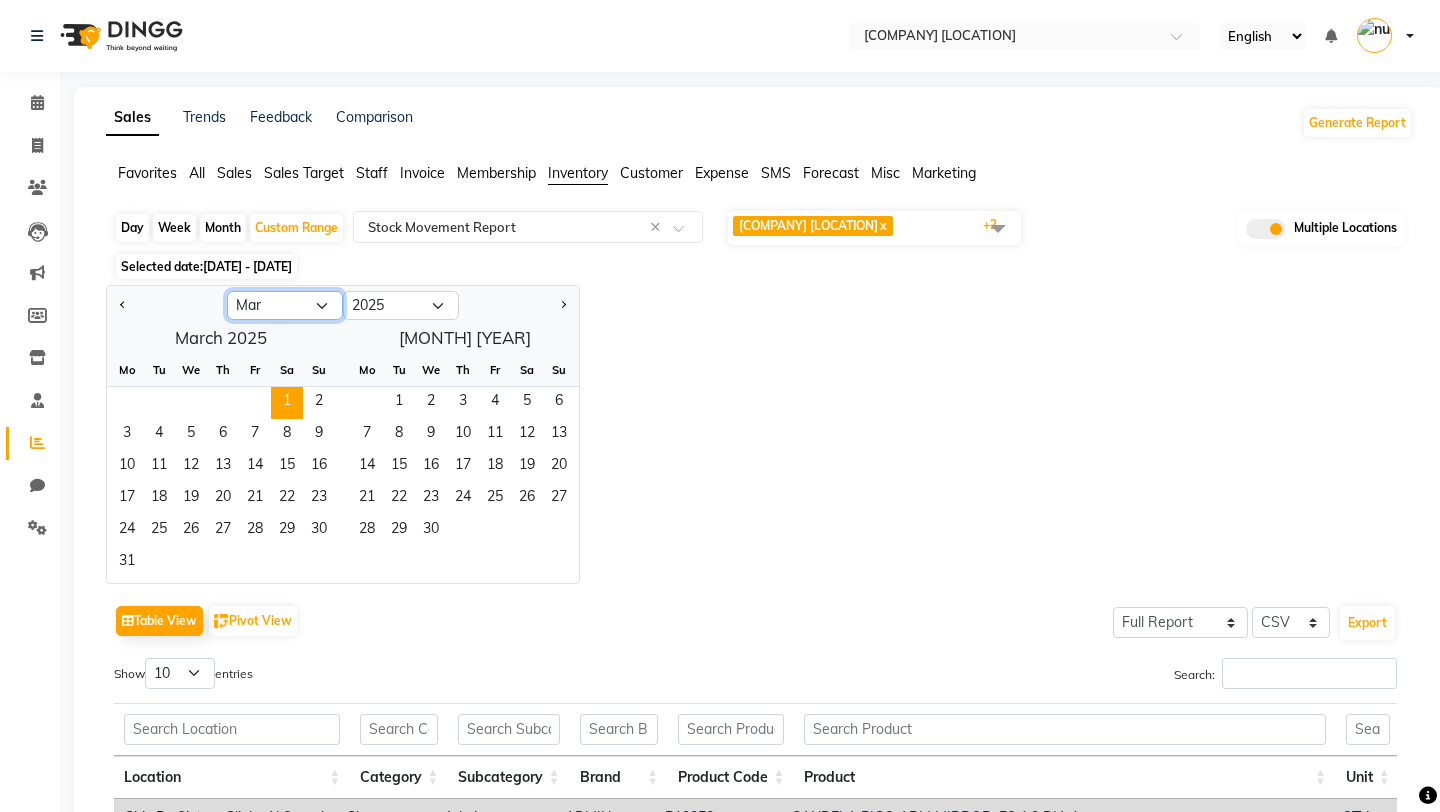 select on "7" 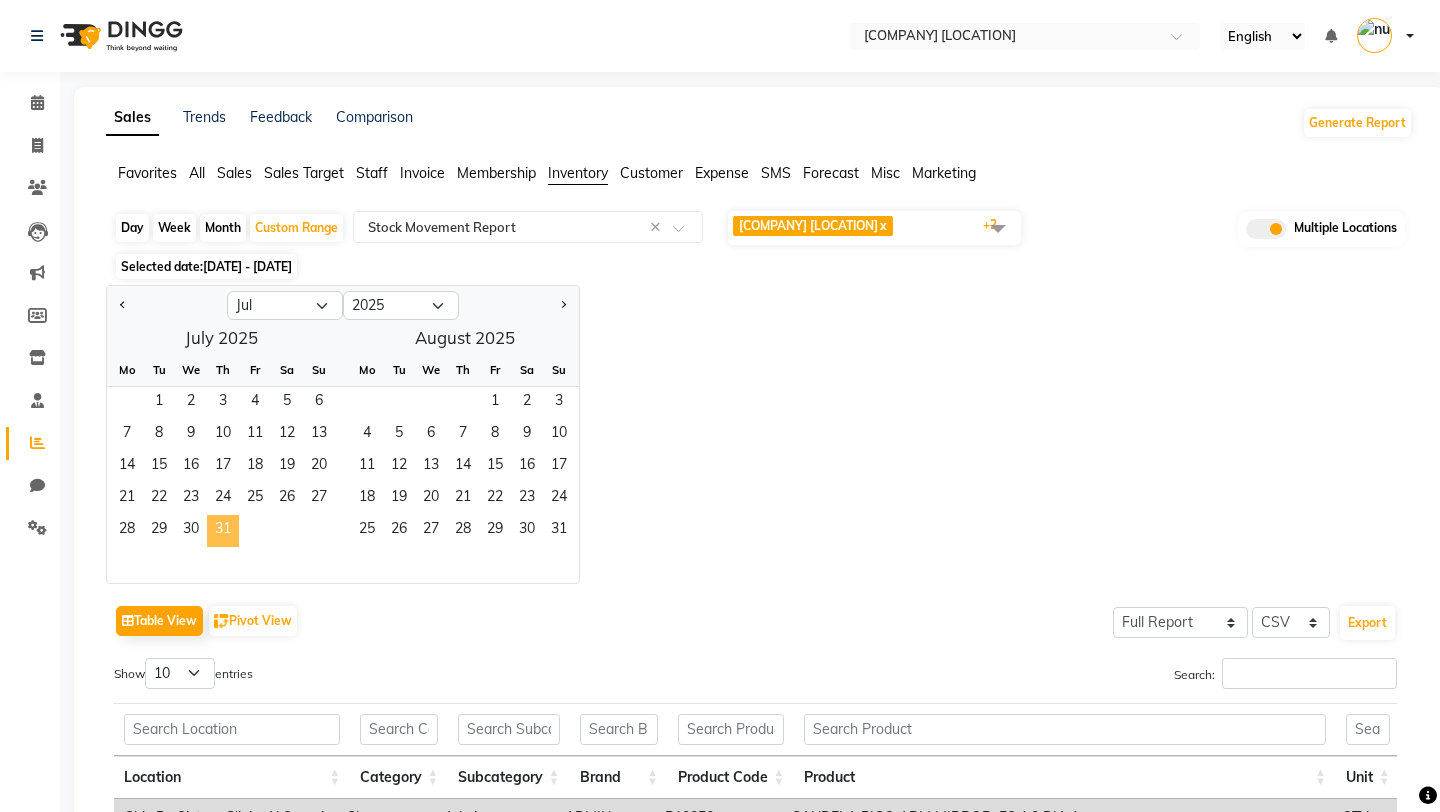 click on "31" 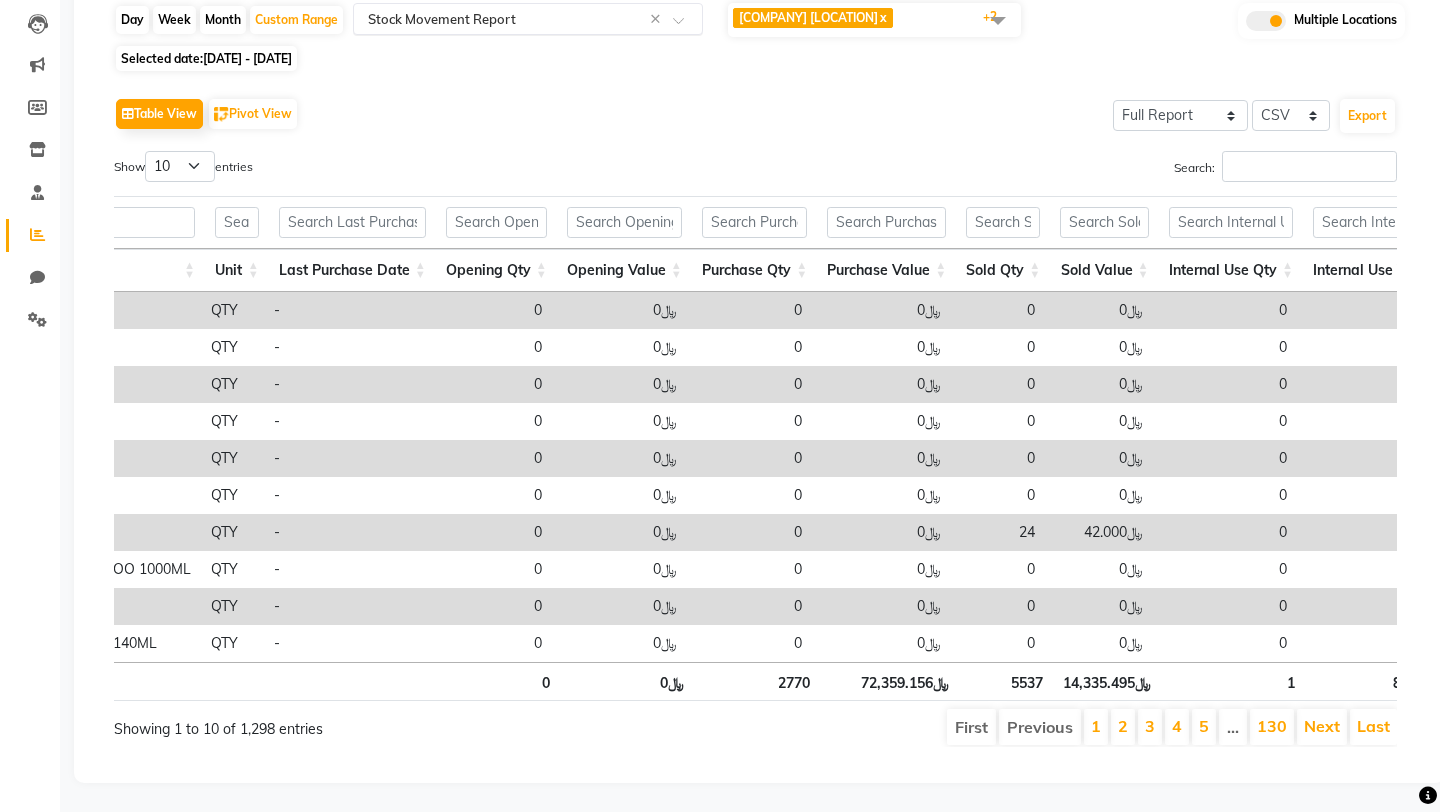 click 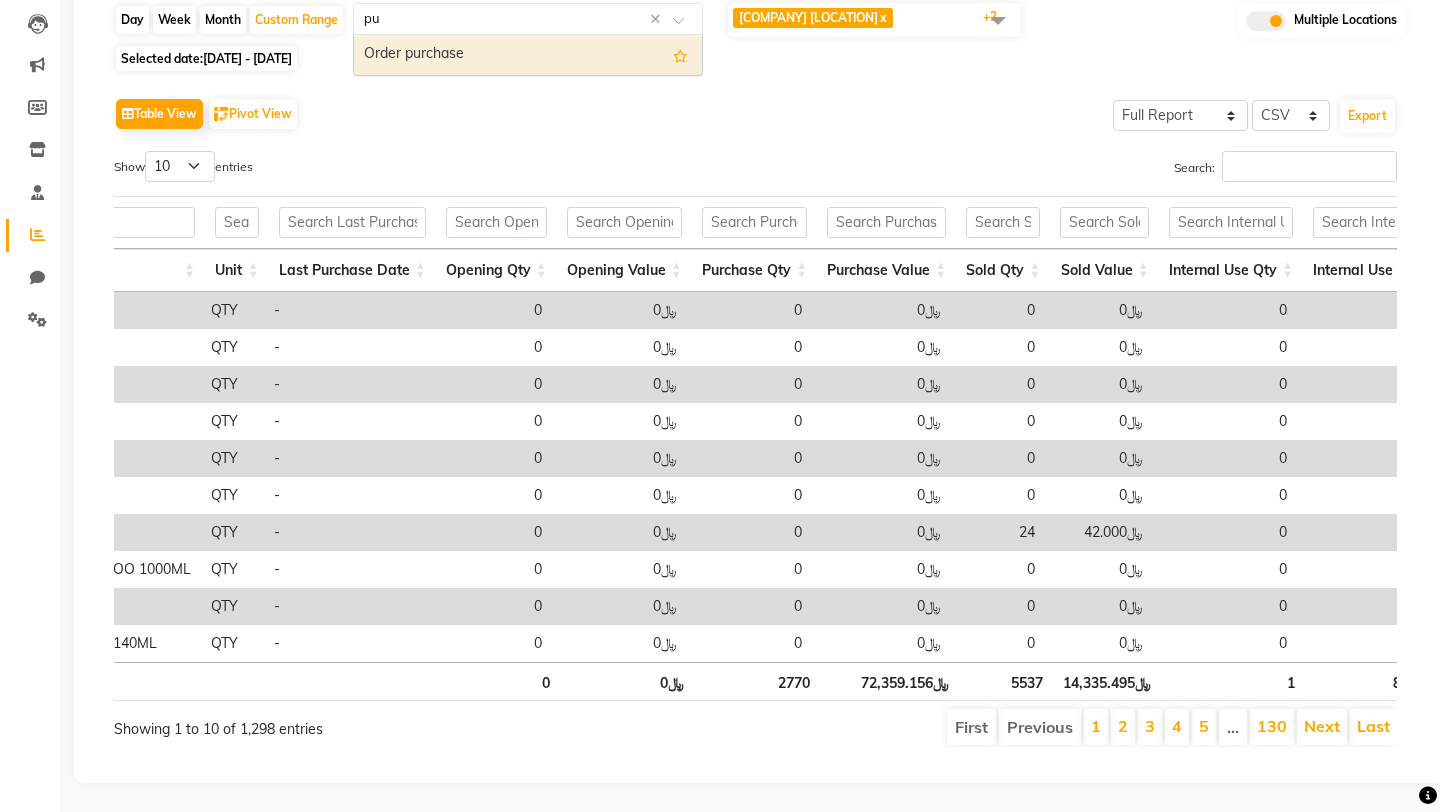 scroll, scrollTop: 0, scrollLeft: 0, axis: both 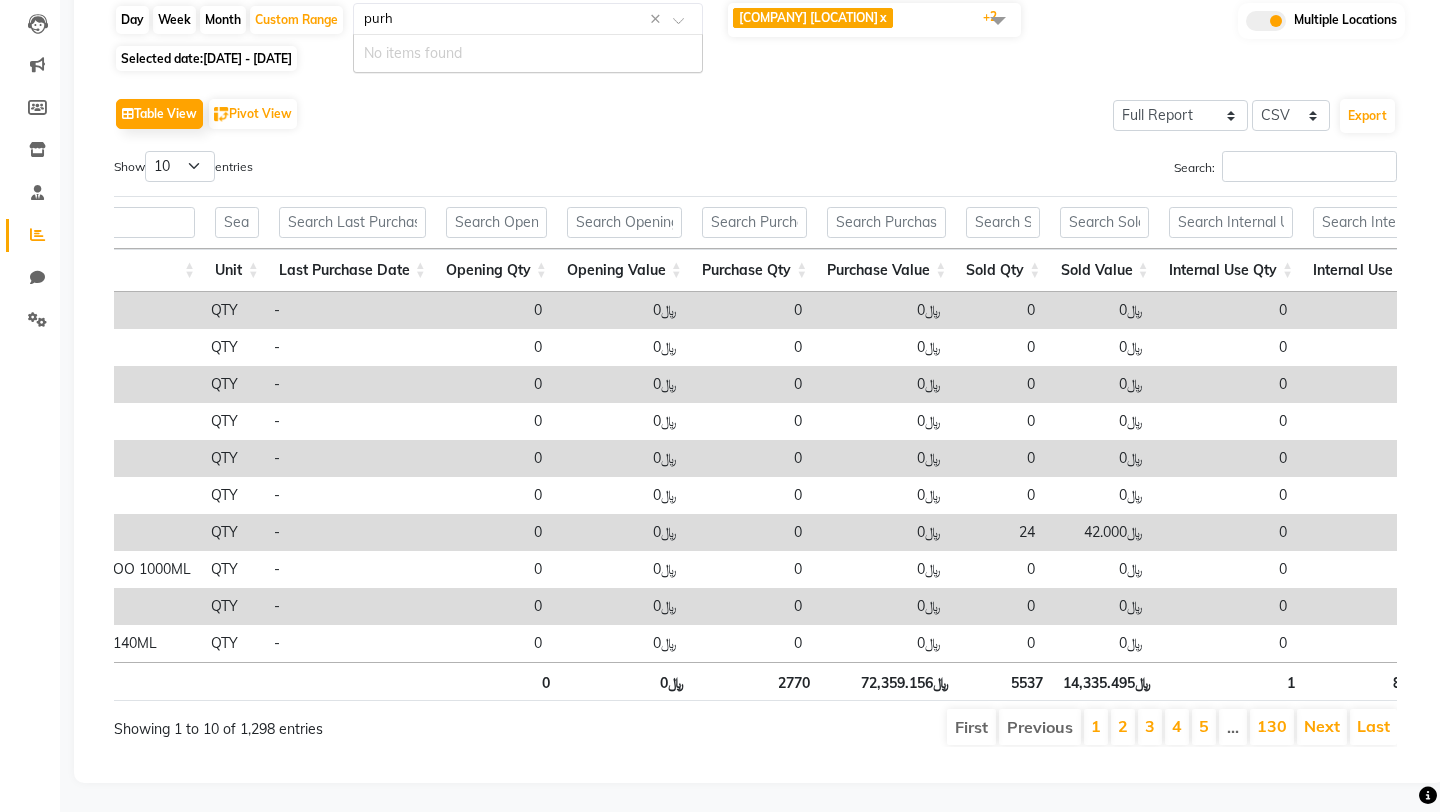 type on "pur" 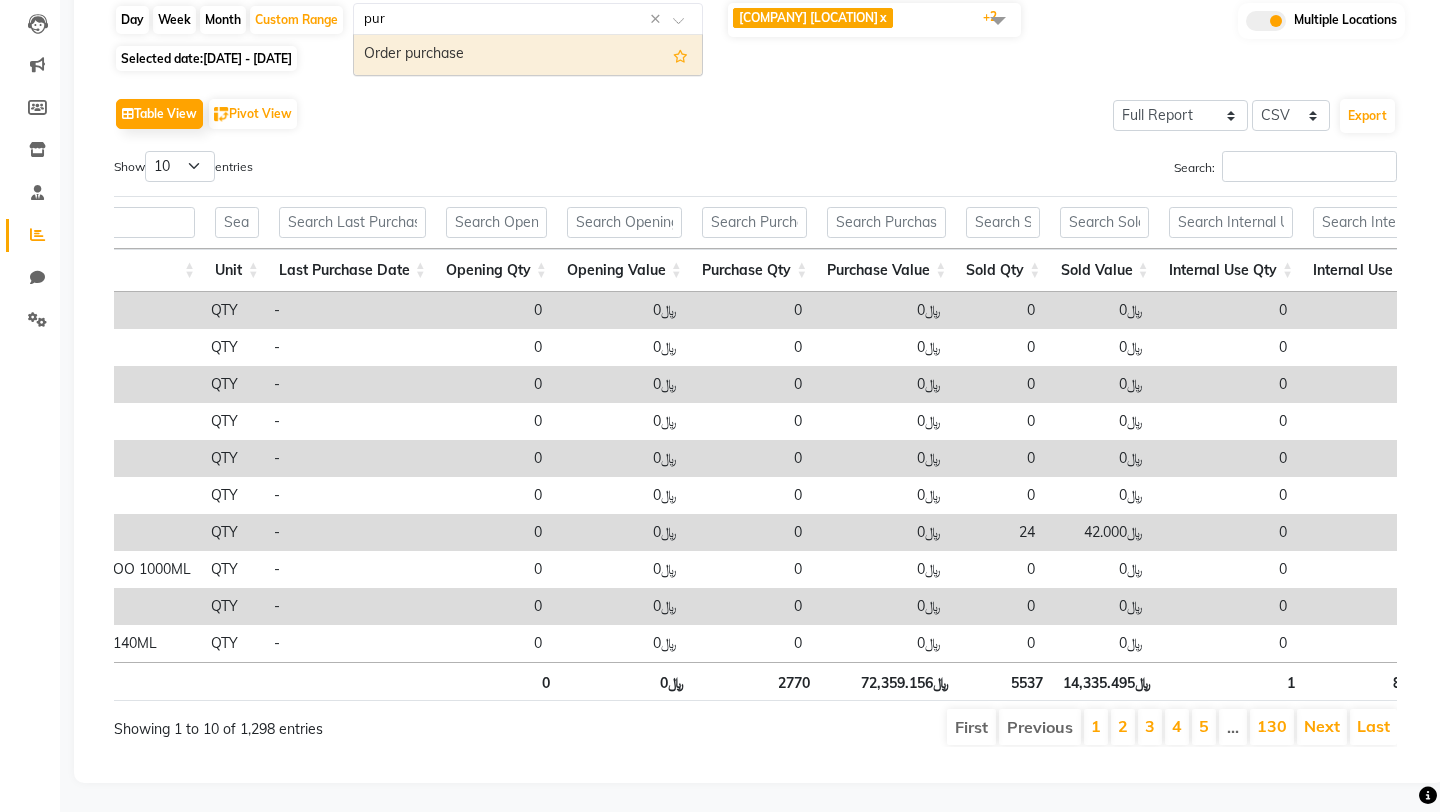 click on "Order purchase" at bounding box center (528, 55) 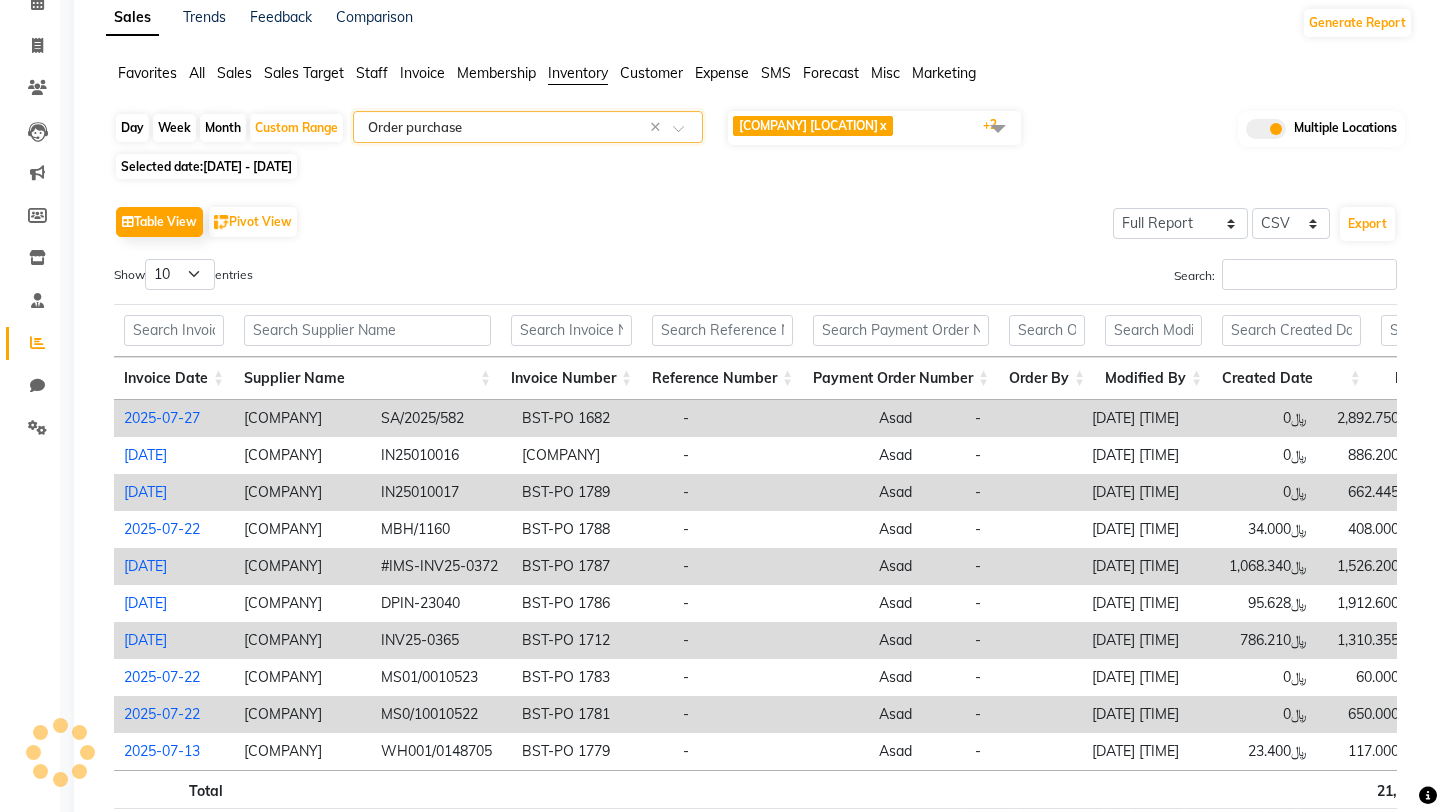 scroll, scrollTop: 208, scrollLeft: 0, axis: vertical 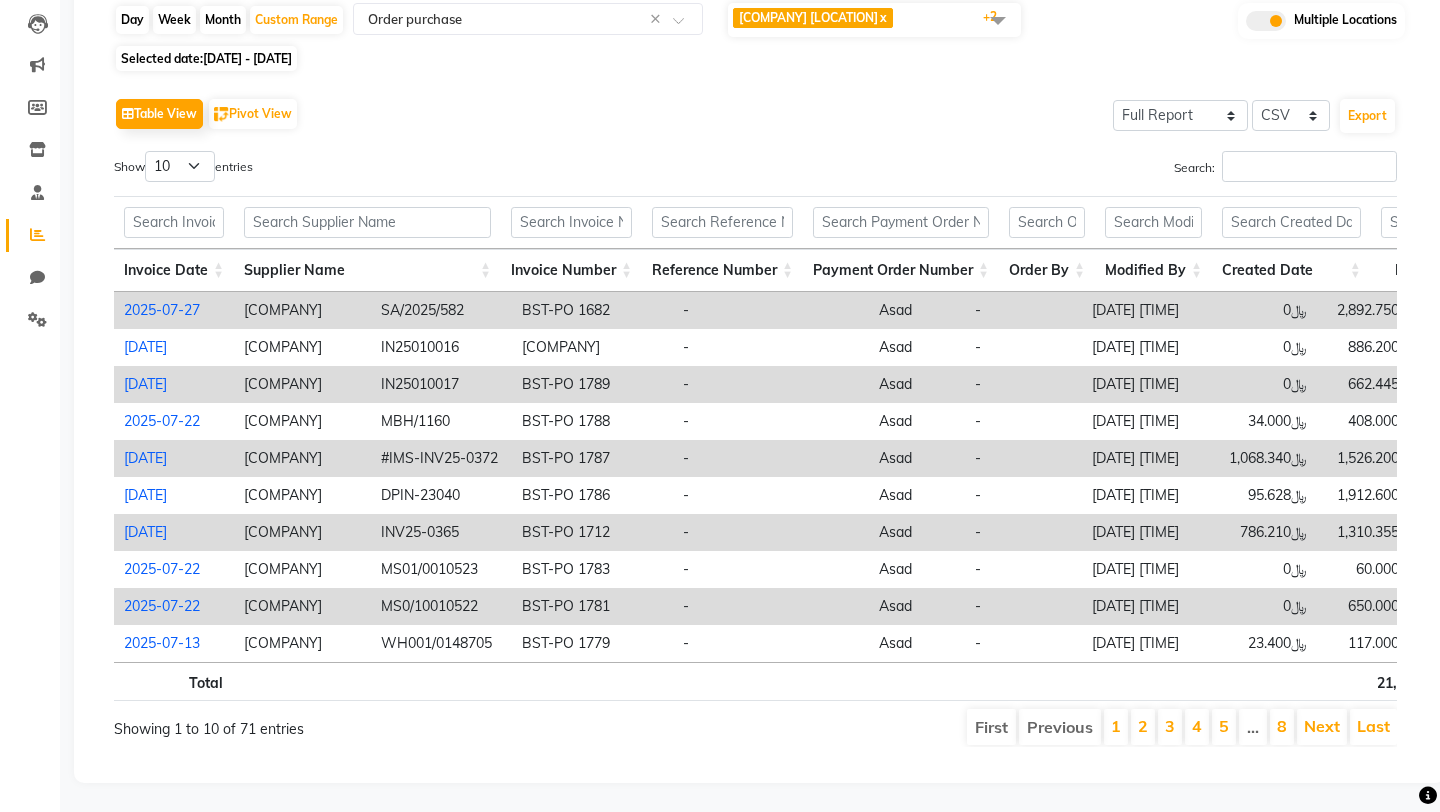 click on "Invoice Date" at bounding box center (174, 270) 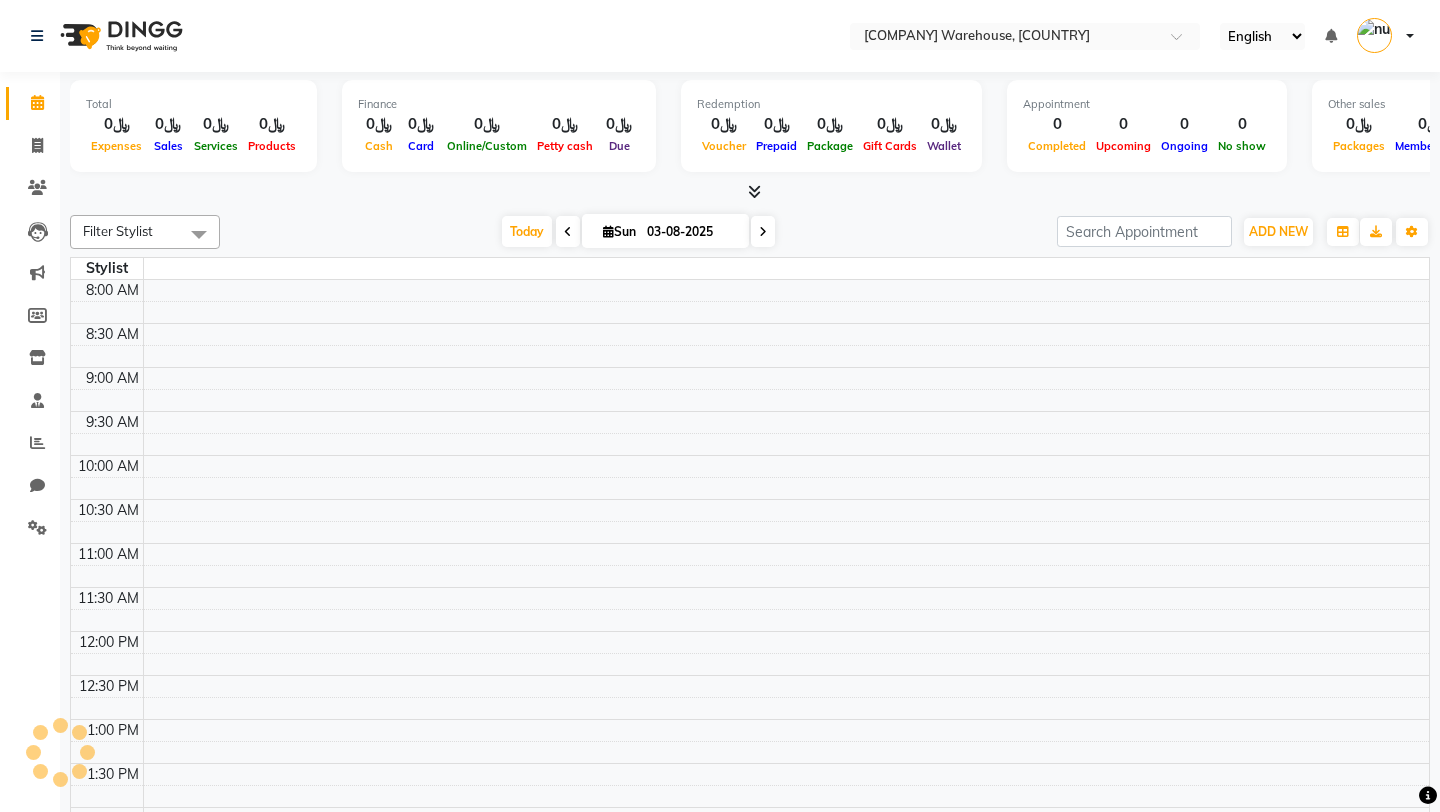 scroll, scrollTop: 0, scrollLeft: 0, axis: both 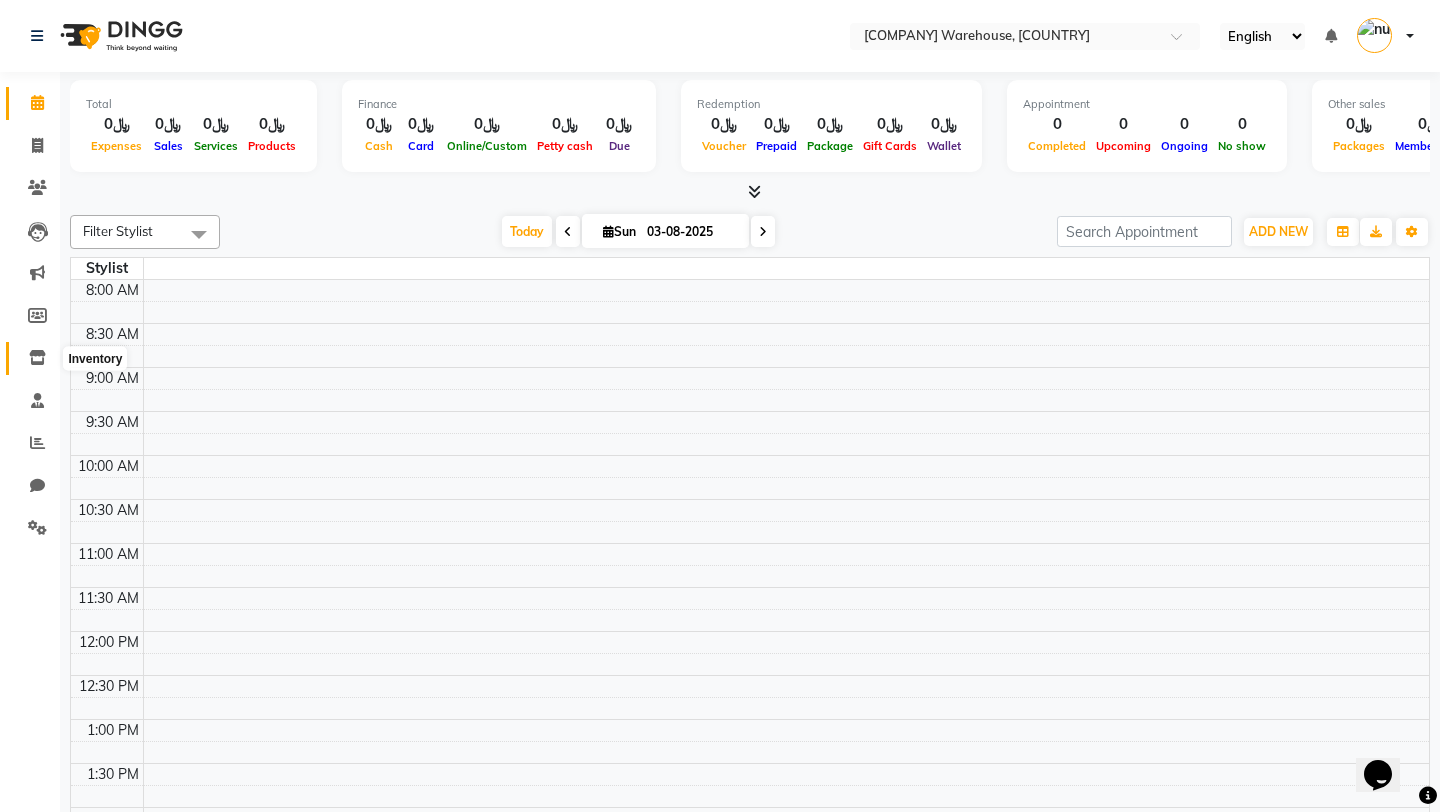 click 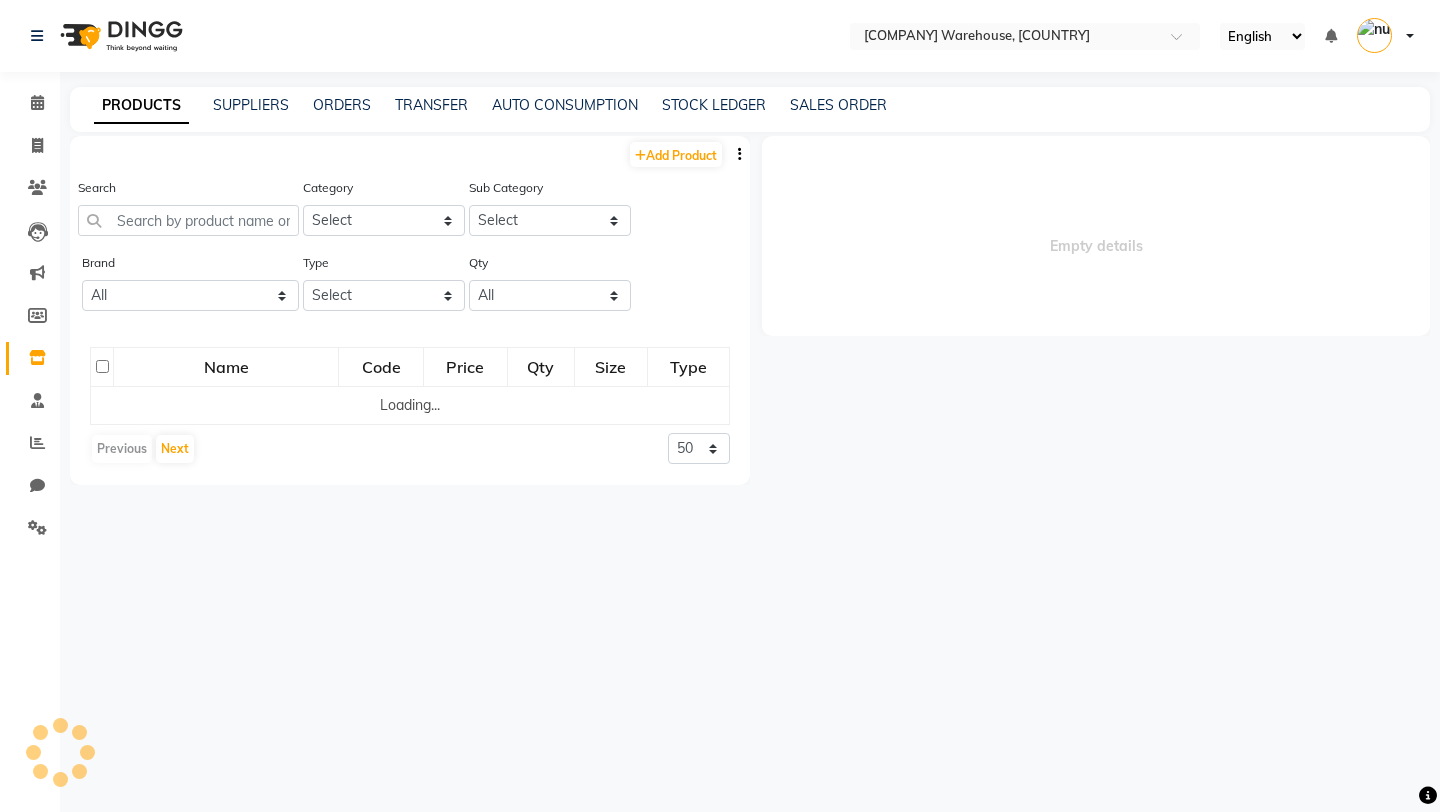 select 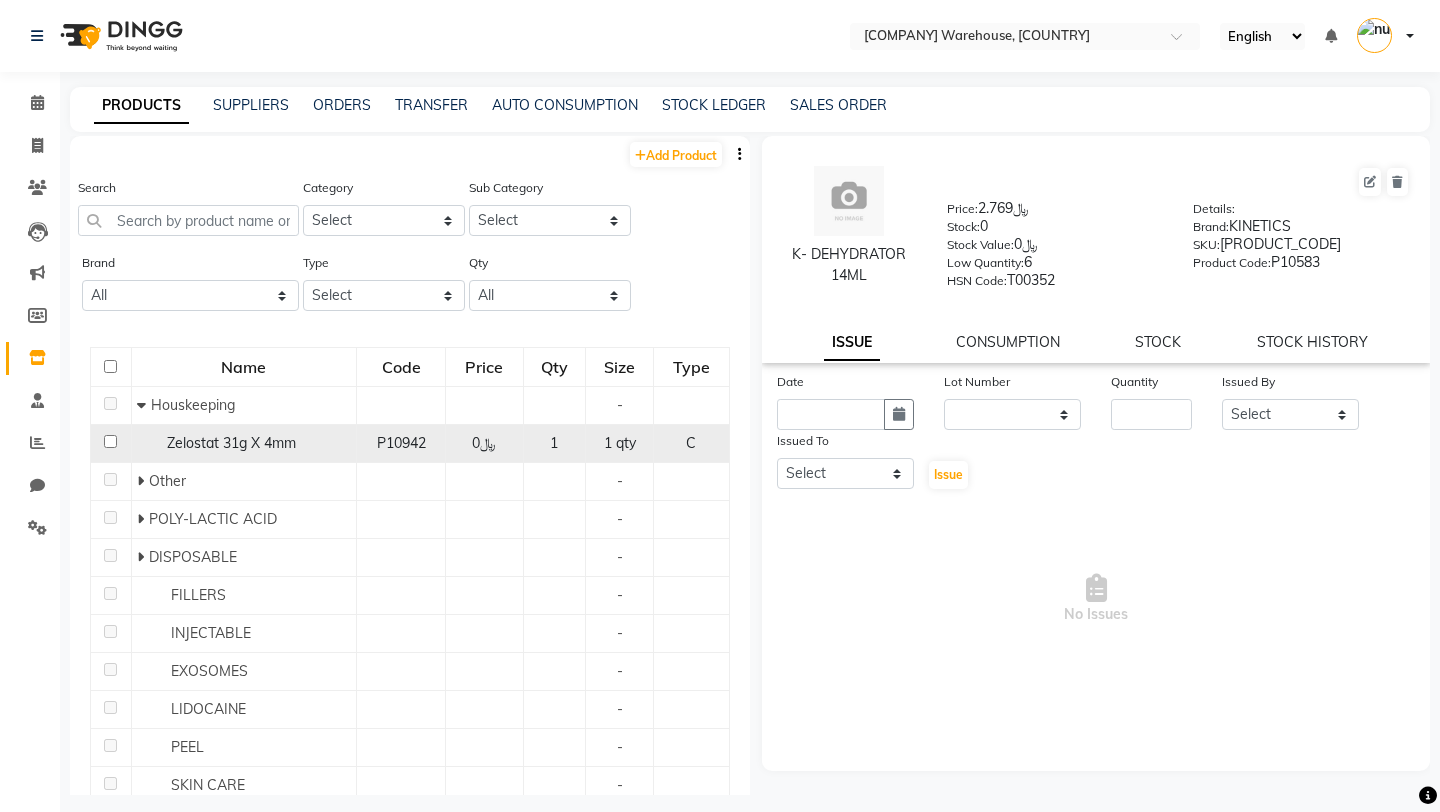 click on "Zelostat 31g X 4mm" 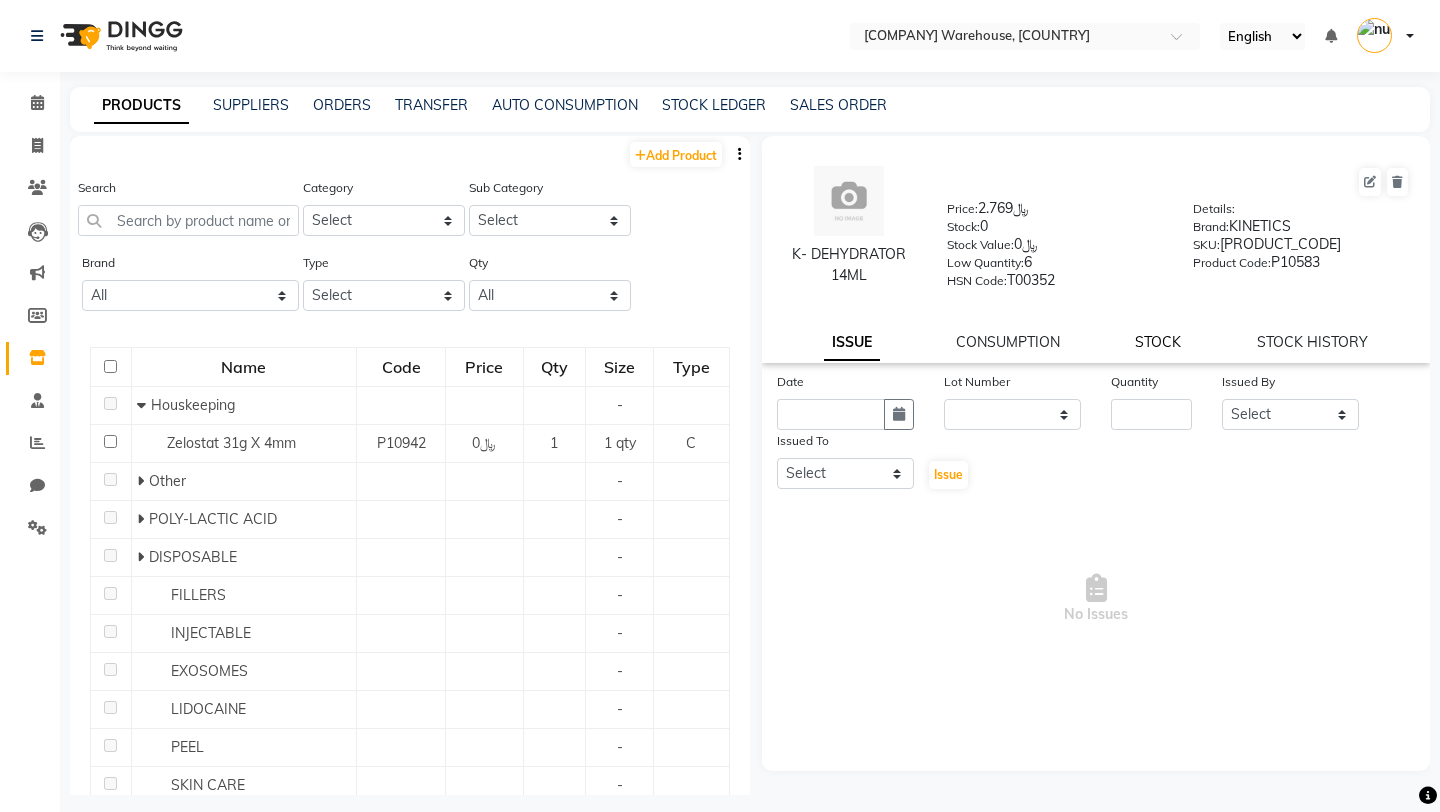 click on "STOCK" 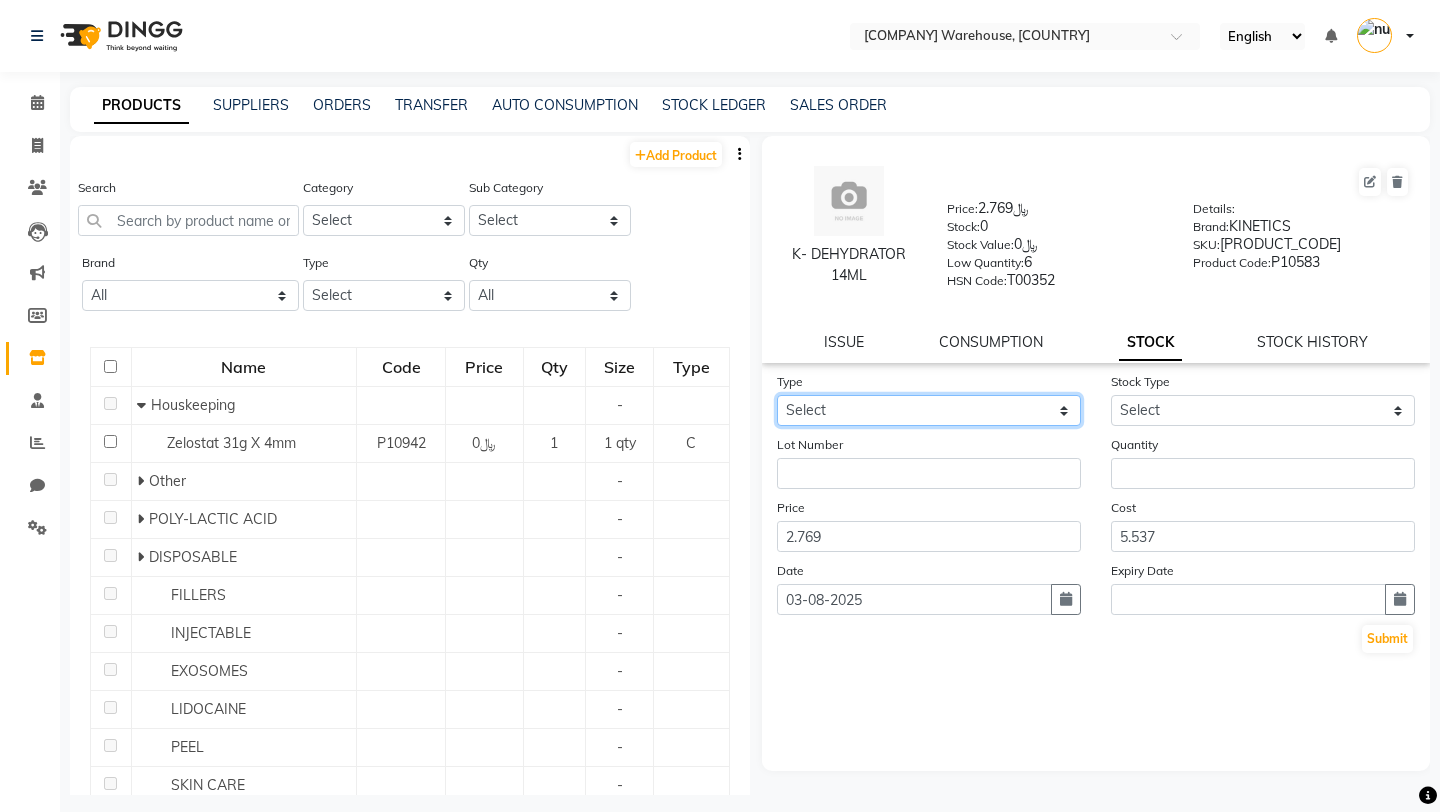click on "Select In Out" 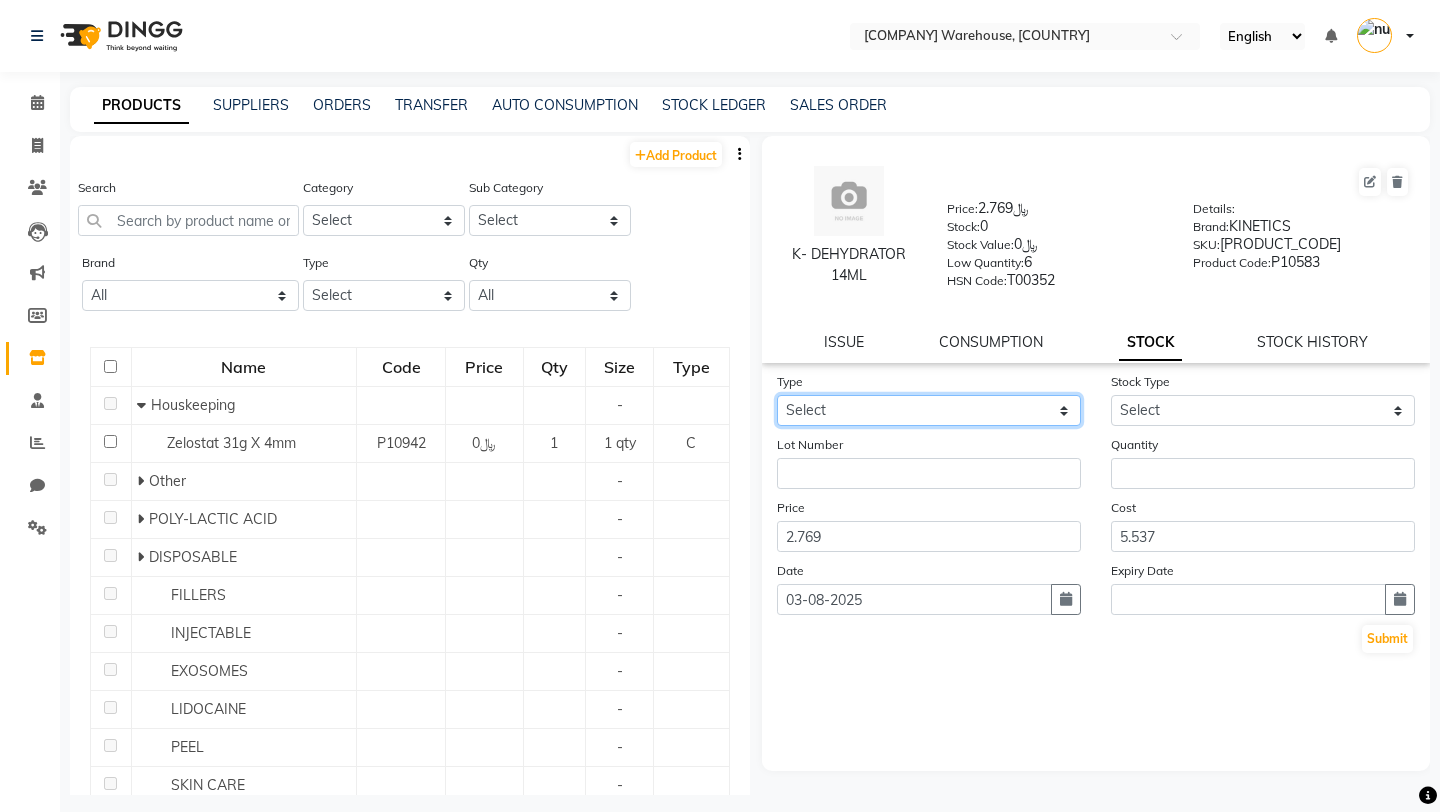select on "in" 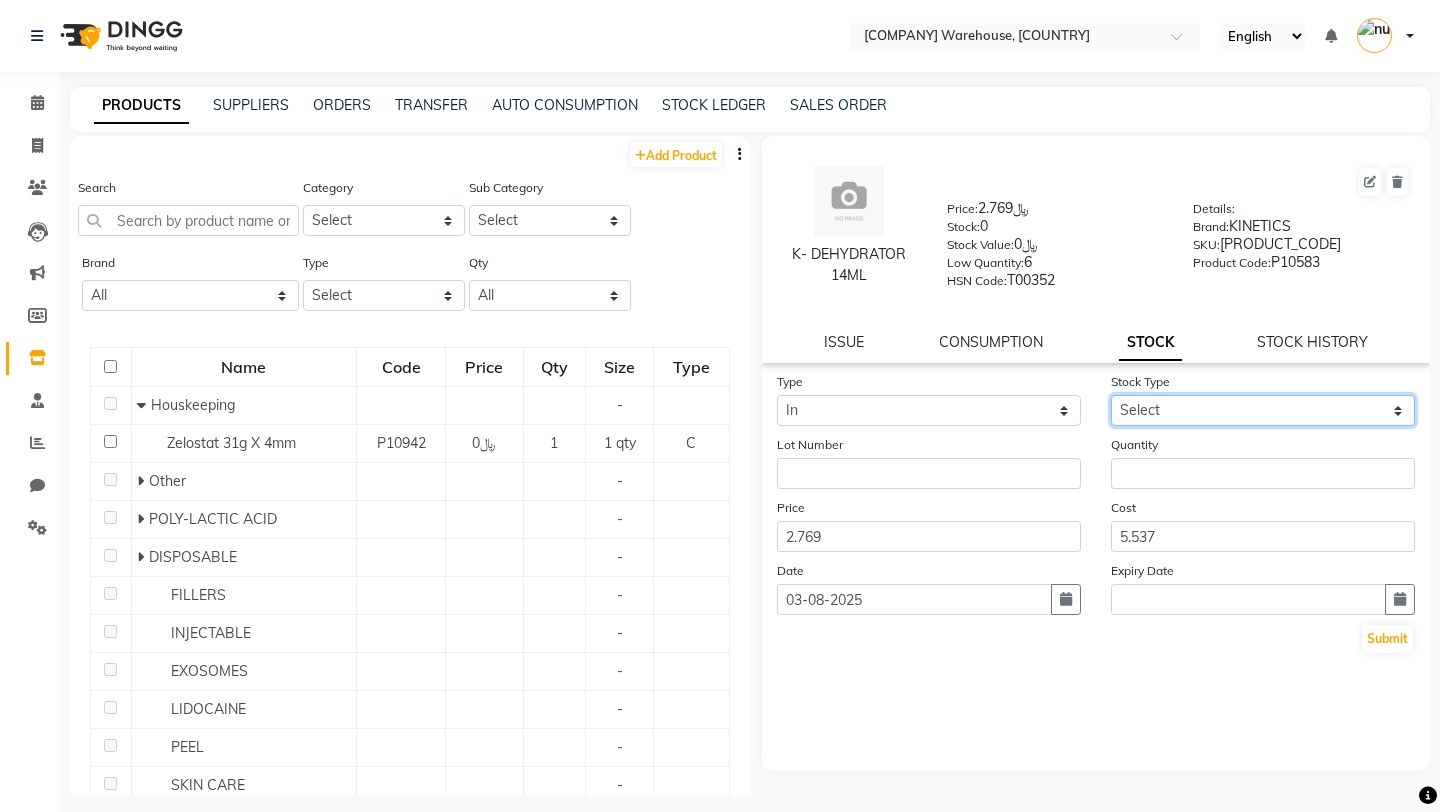 click on "Select New Stock Adjustment Return Other" 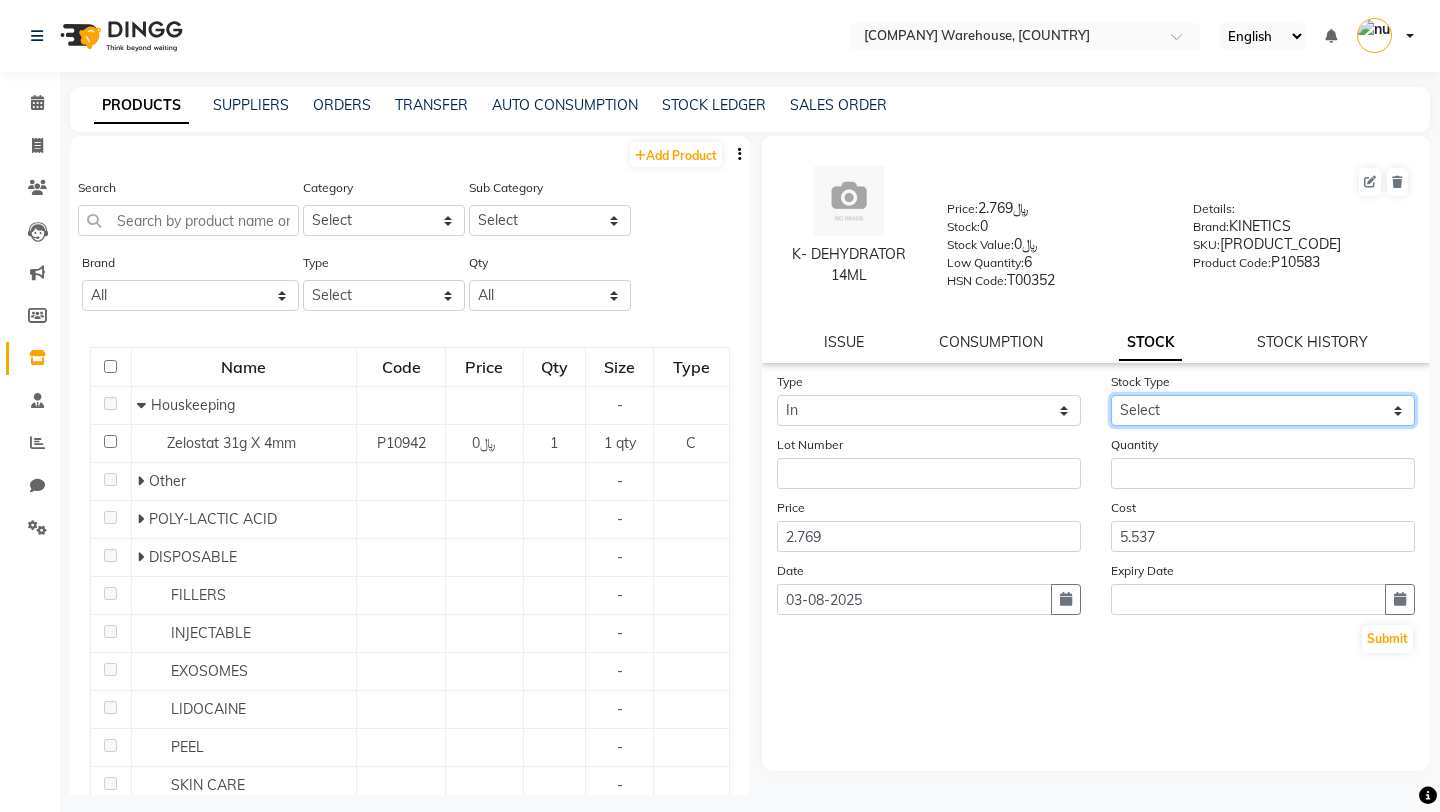 select on "other" 